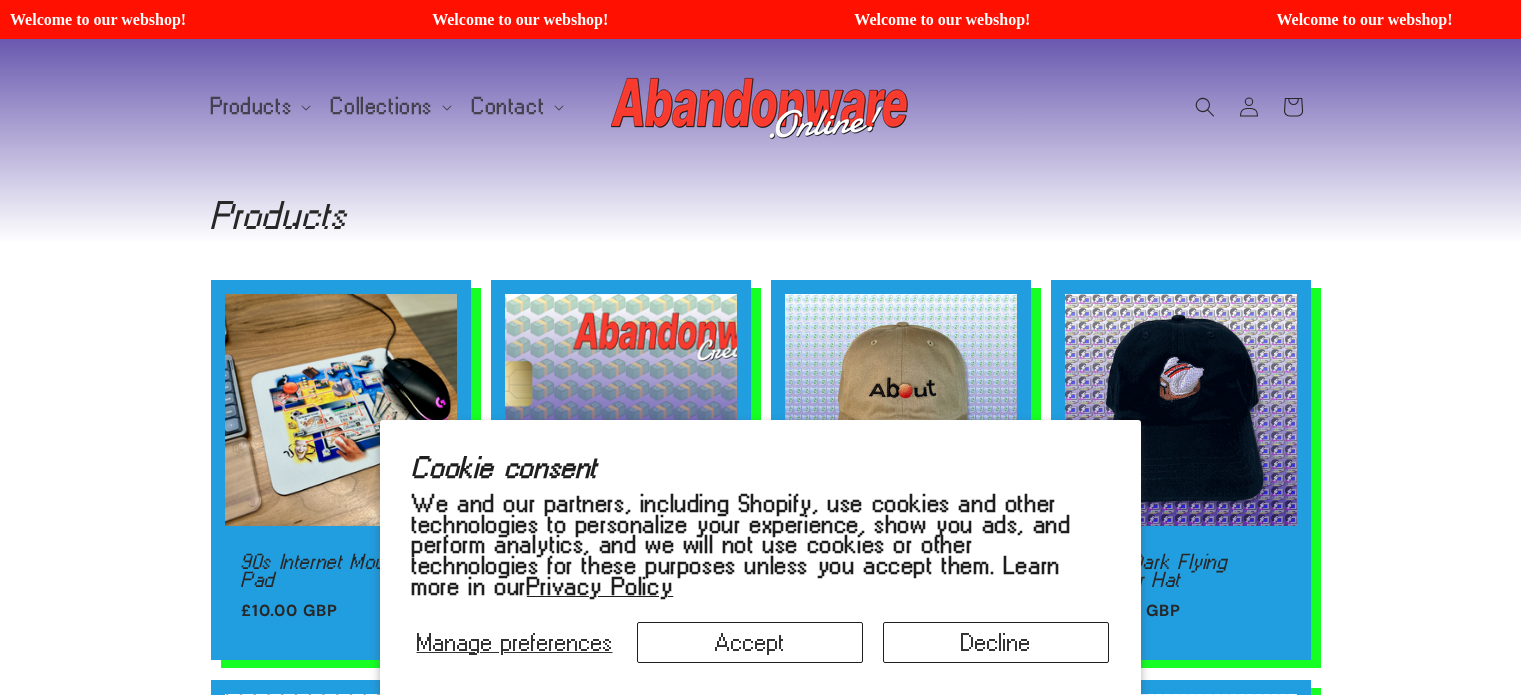 scroll, scrollTop: 0, scrollLeft: 0, axis: both 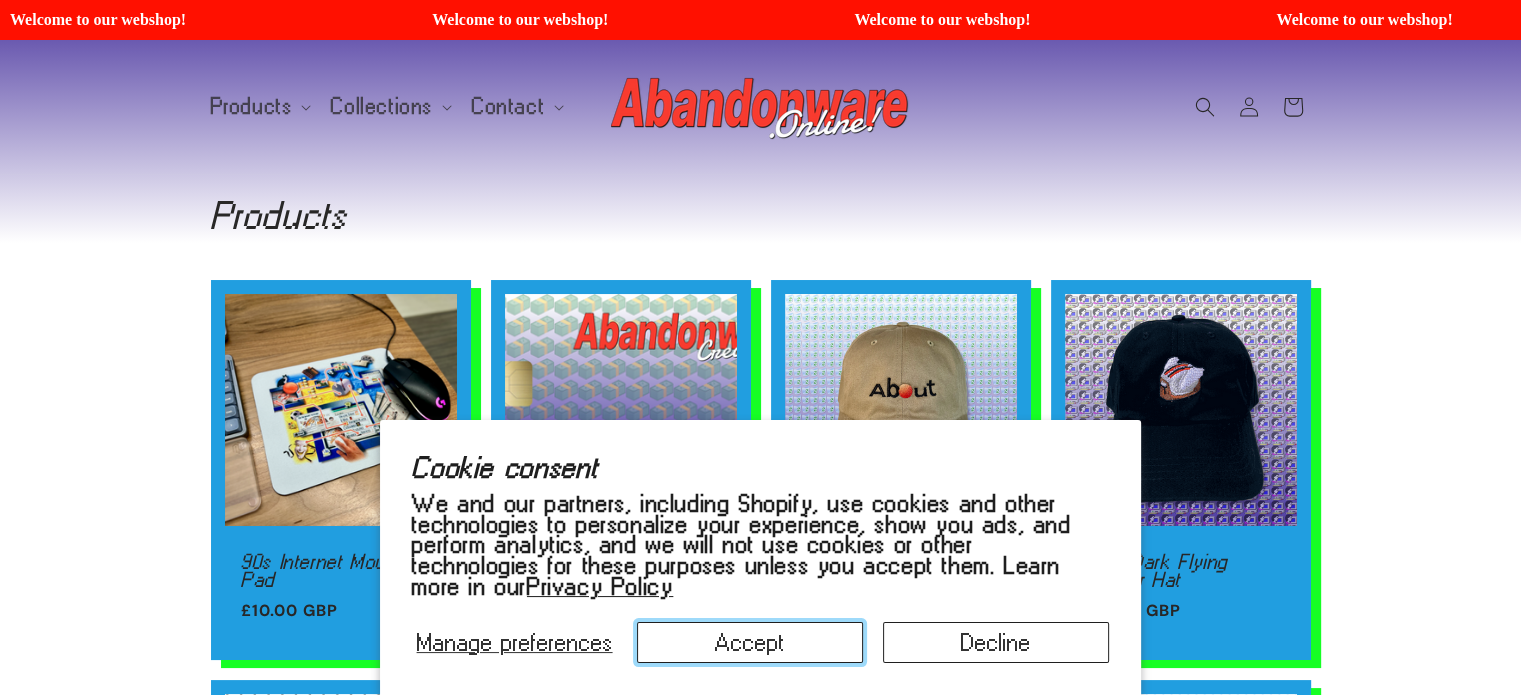 click on "Accept" at bounding box center [750, 642] 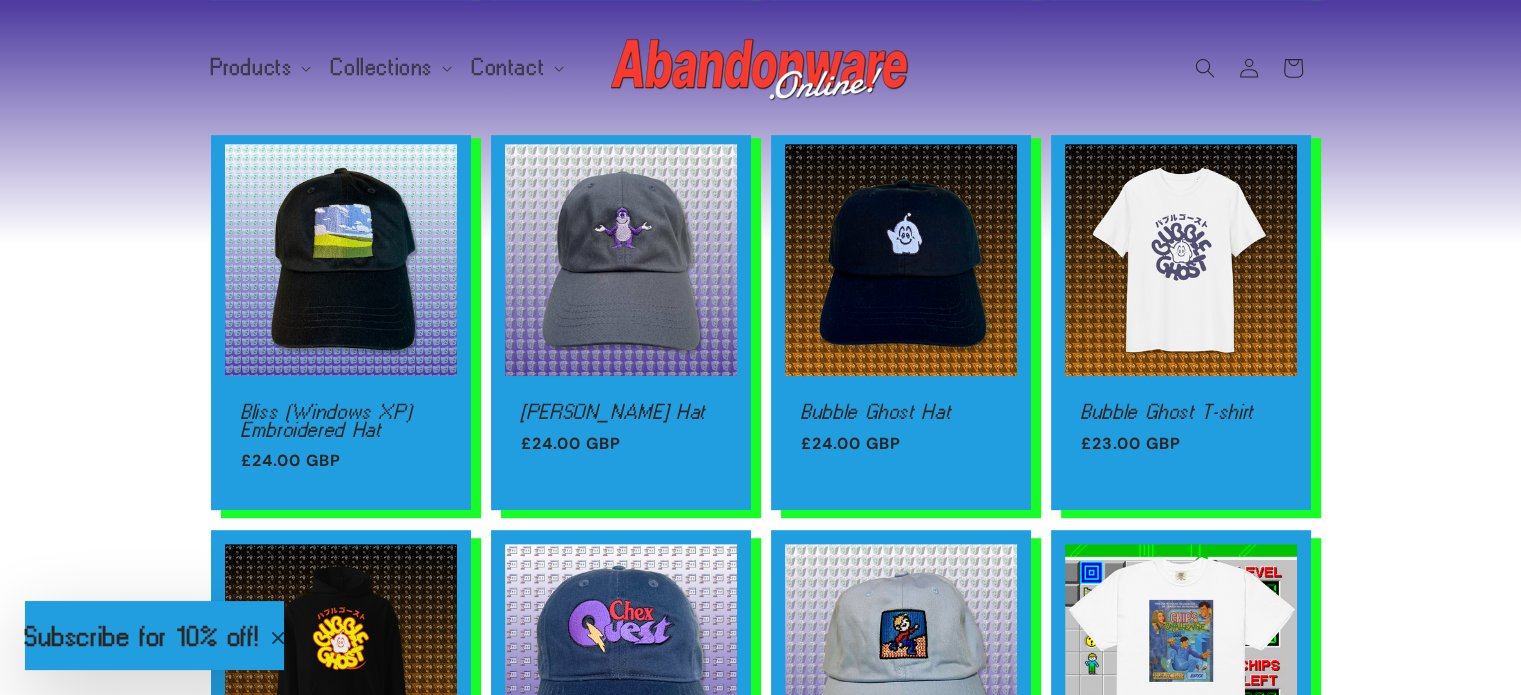 scroll, scrollTop: 950, scrollLeft: 0, axis: vertical 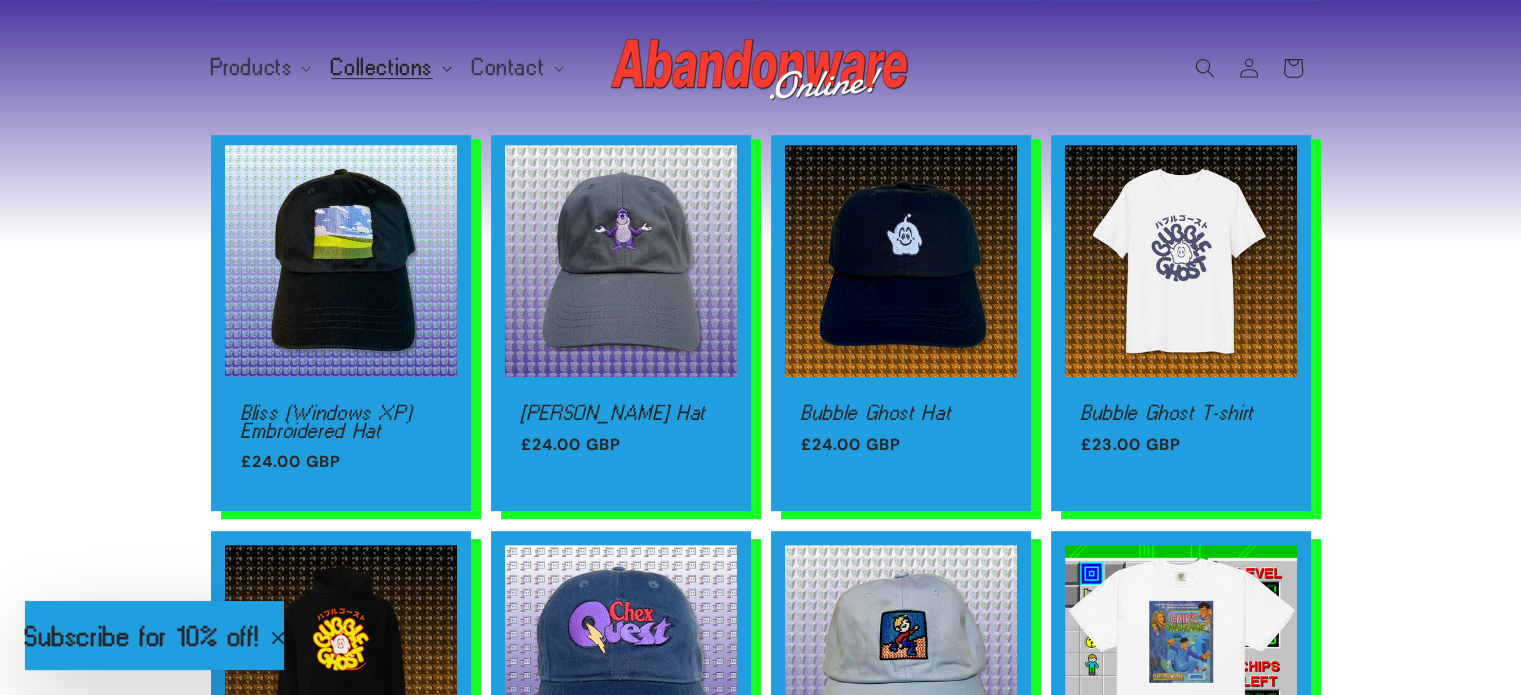click on "Collections" at bounding box center [382, 67] 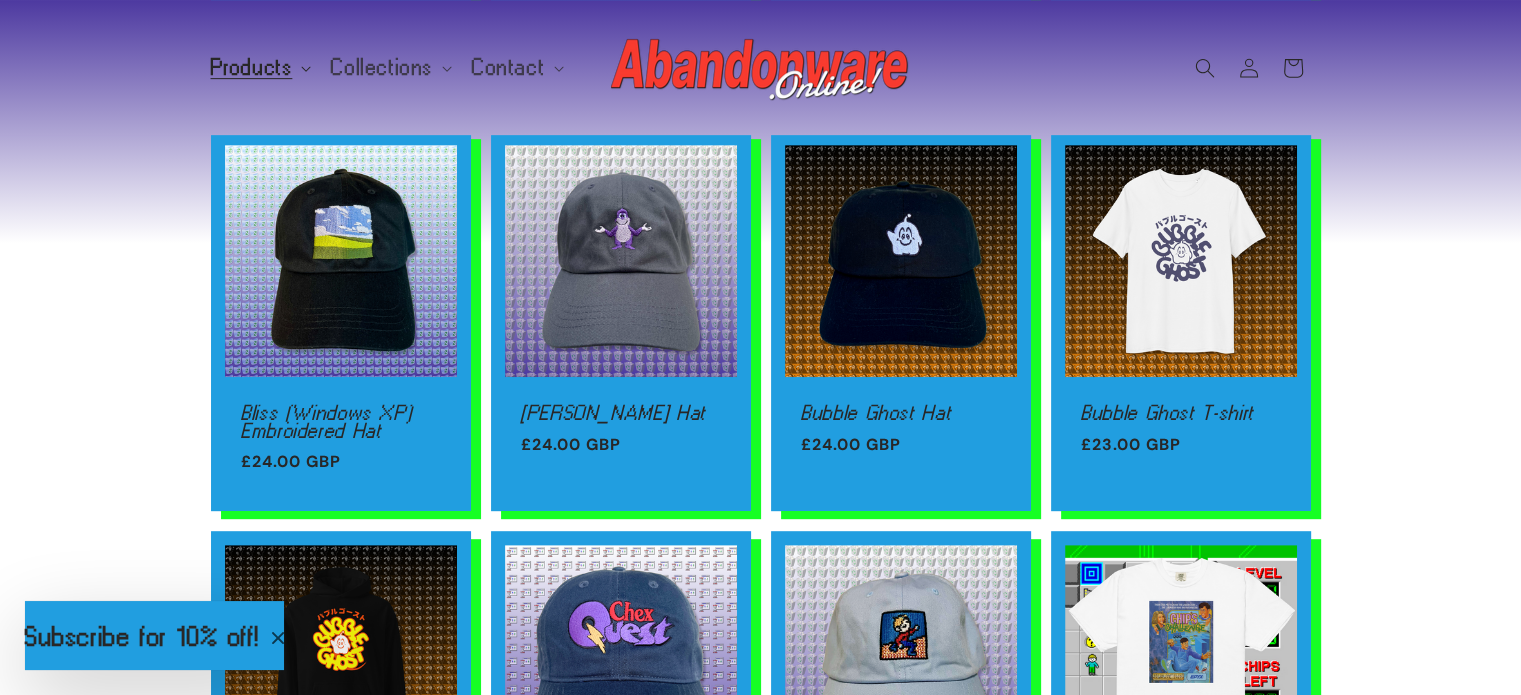 click on "Products" at bounding box center [252, 67] 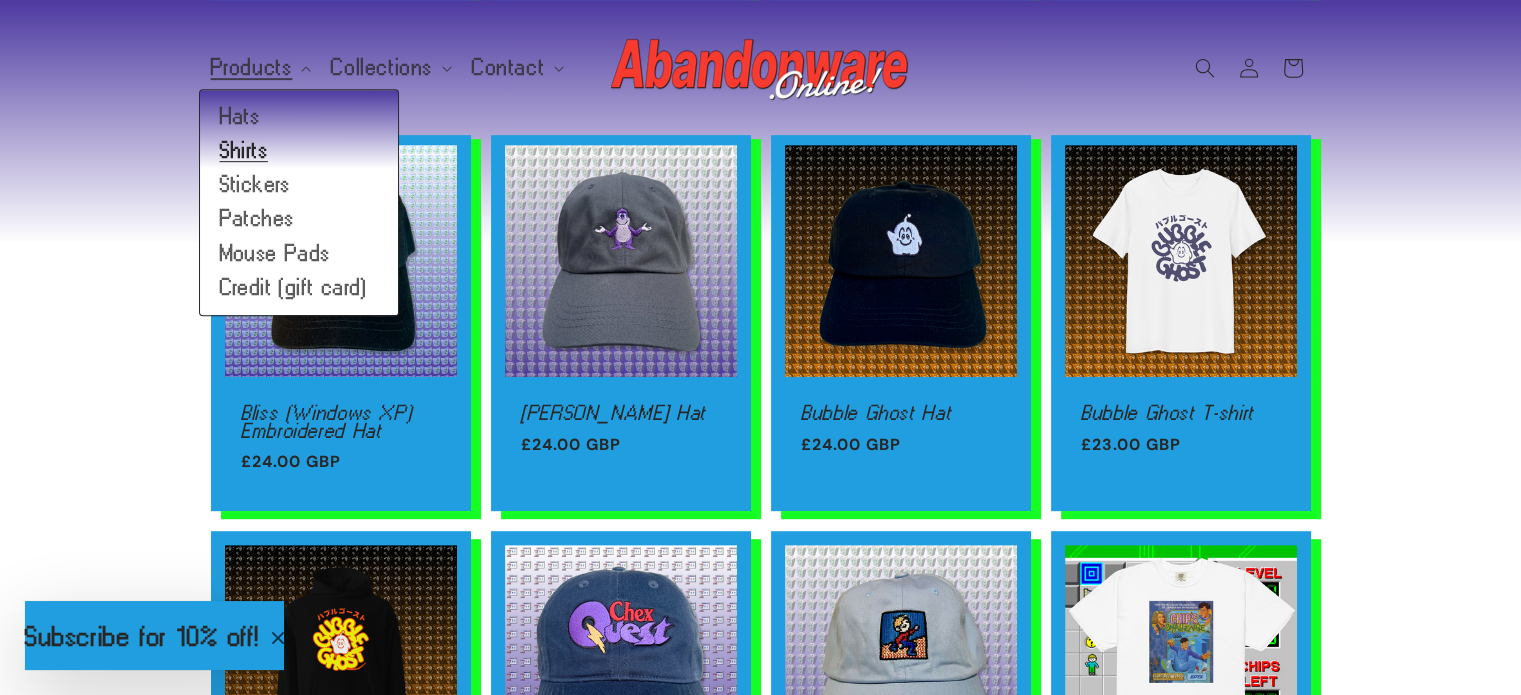 click on "Shirts" at bounding box center (299, 151) 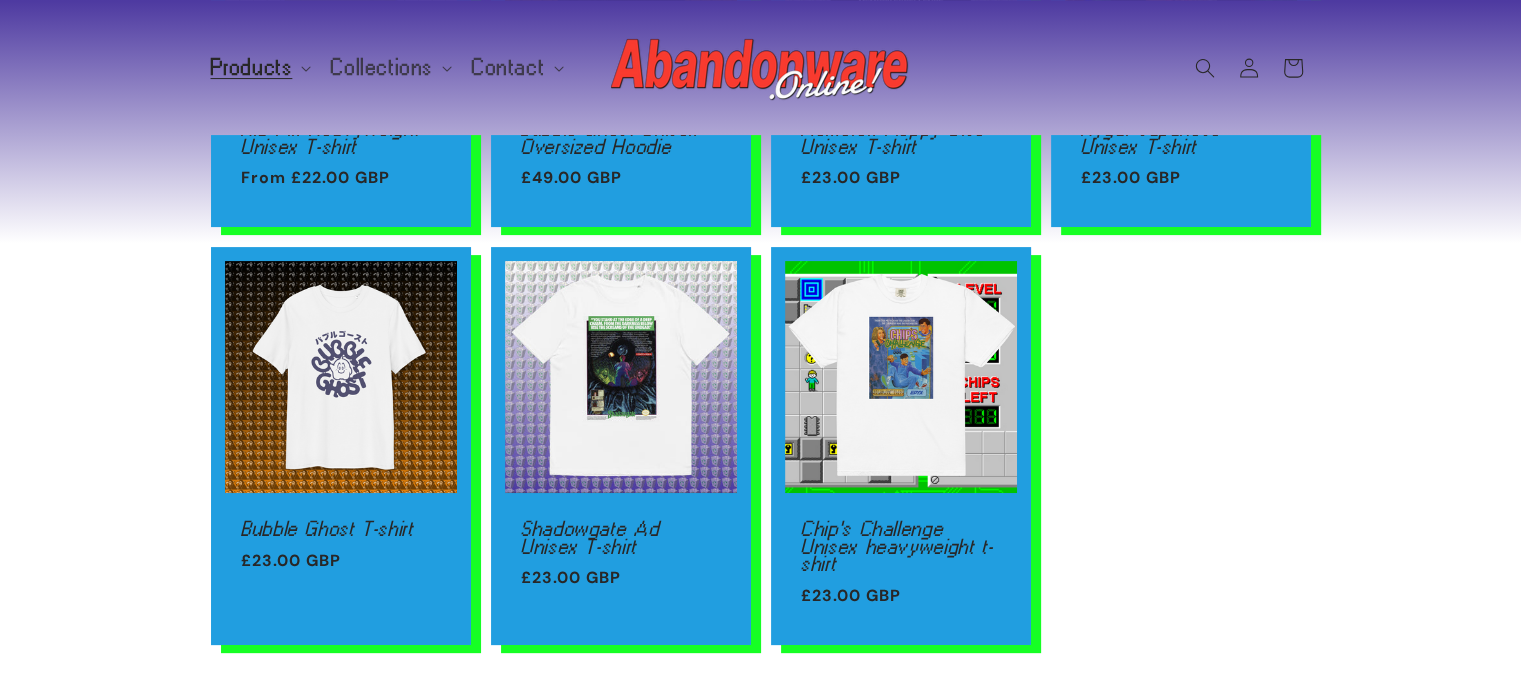 scroll, scrollTop: 482, scrollLeft: 0, axis: vertical 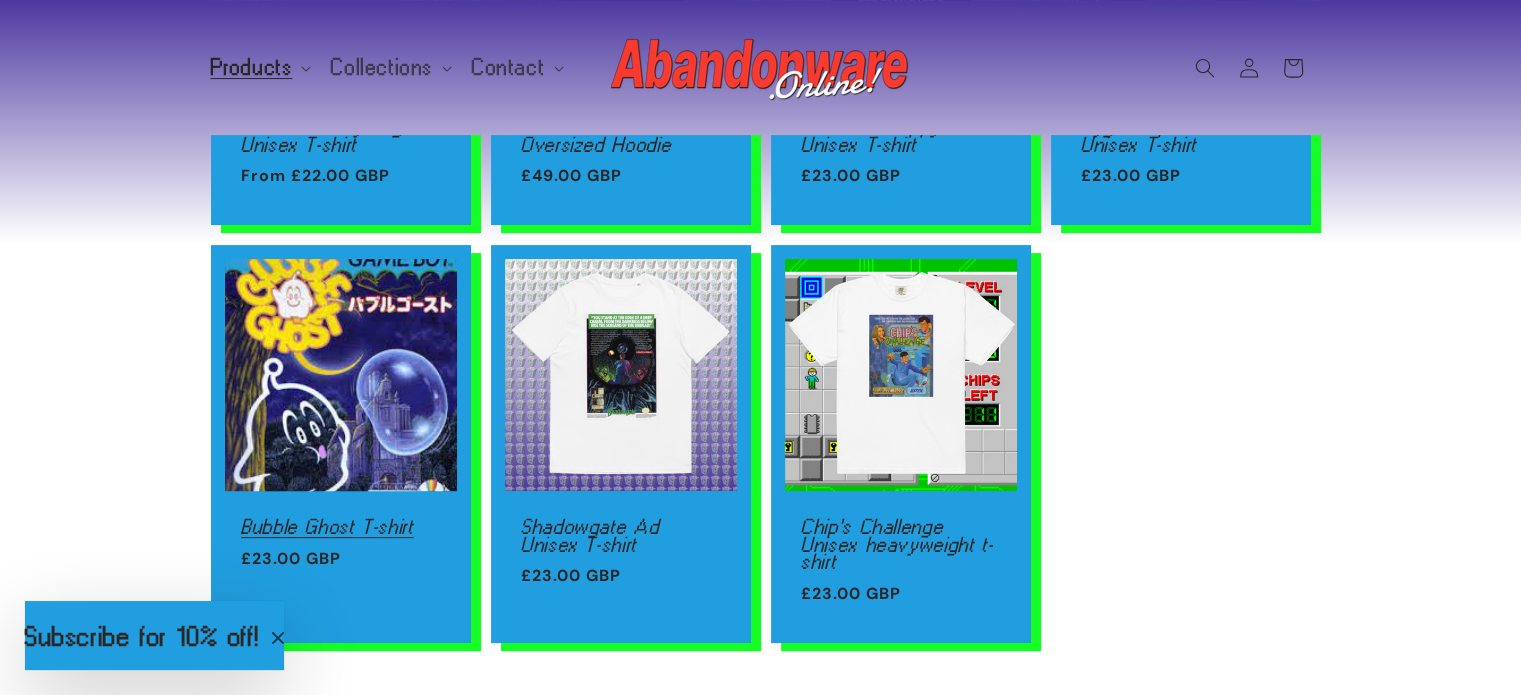 click on "Bubble Ghost T-shirt" at bounding box center [341, 527] 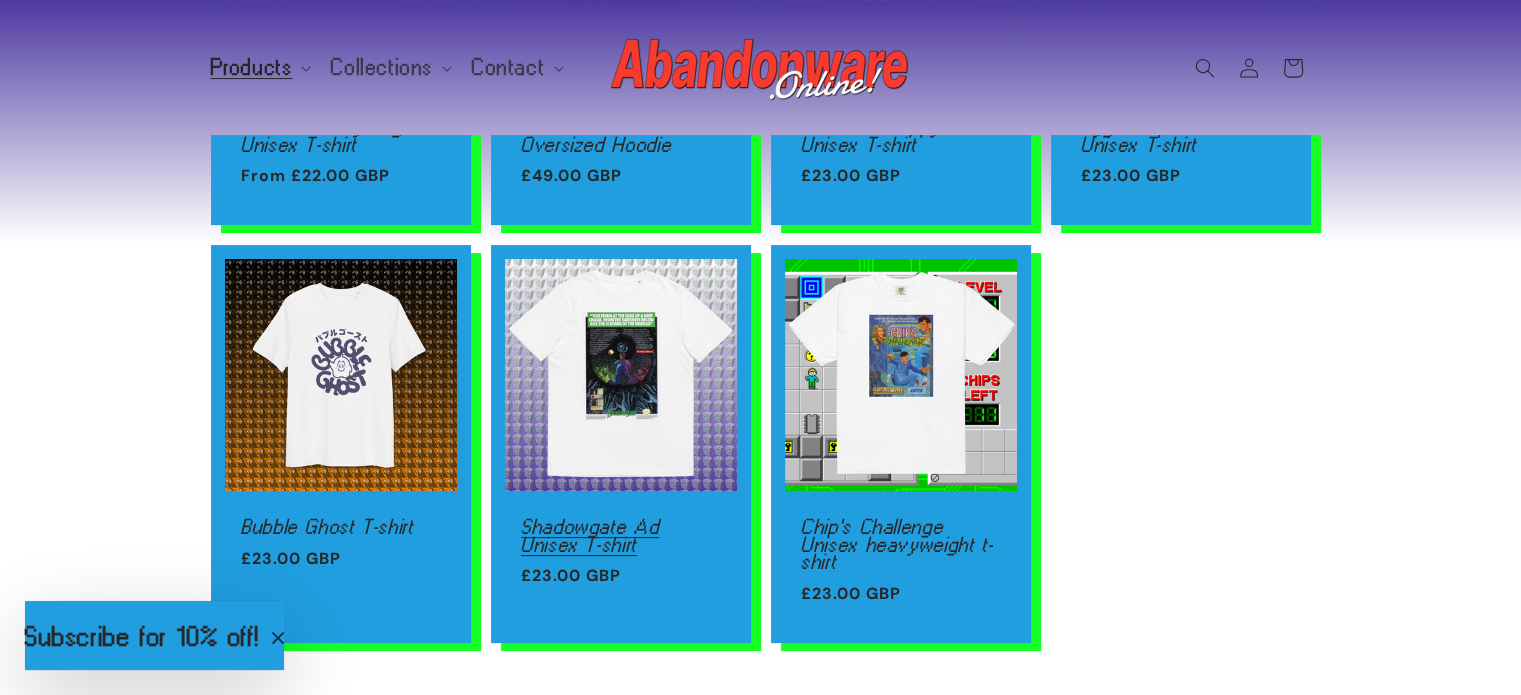 click on "Shadowgate Ad Unisex T-shirt" at bounding box center (621, 535) 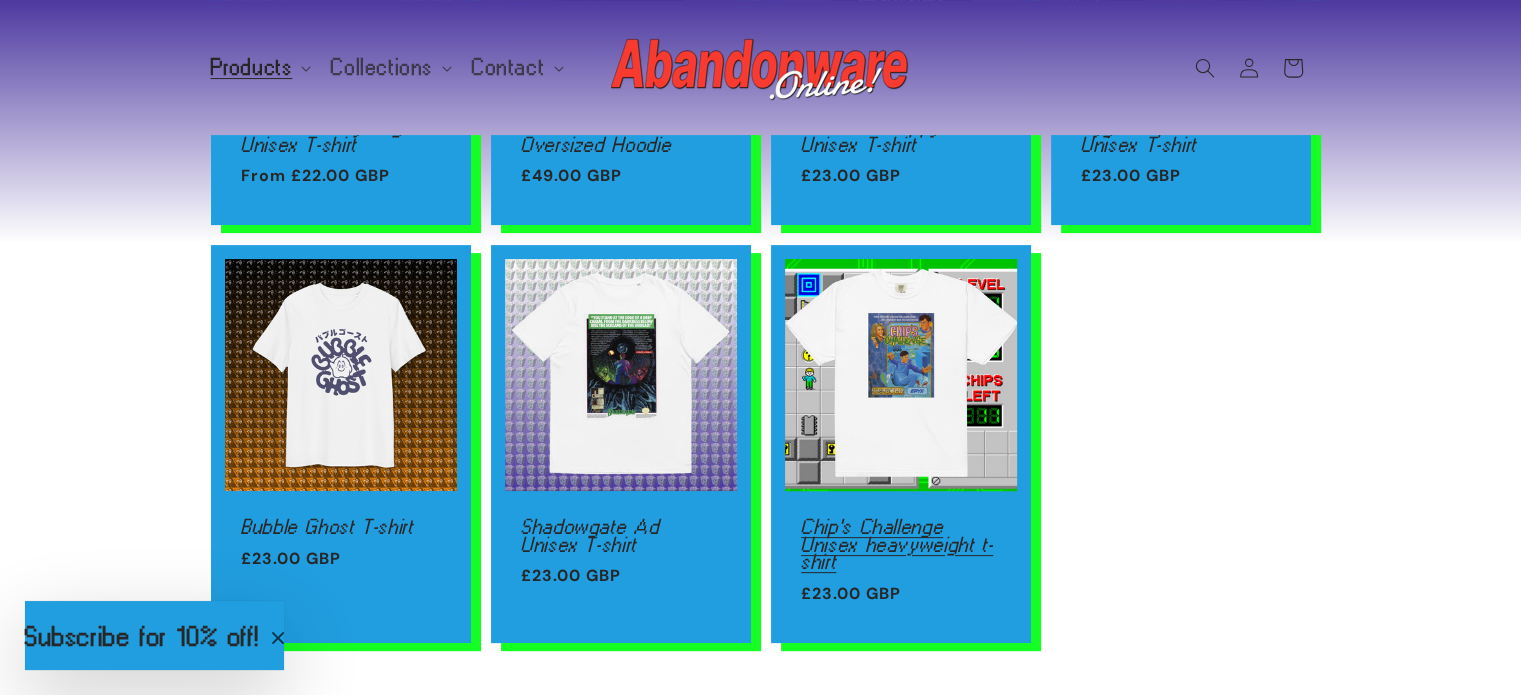click on "Chip's Challenge Unisex heavyweight t-shirt" at bounding box center (901, 544) 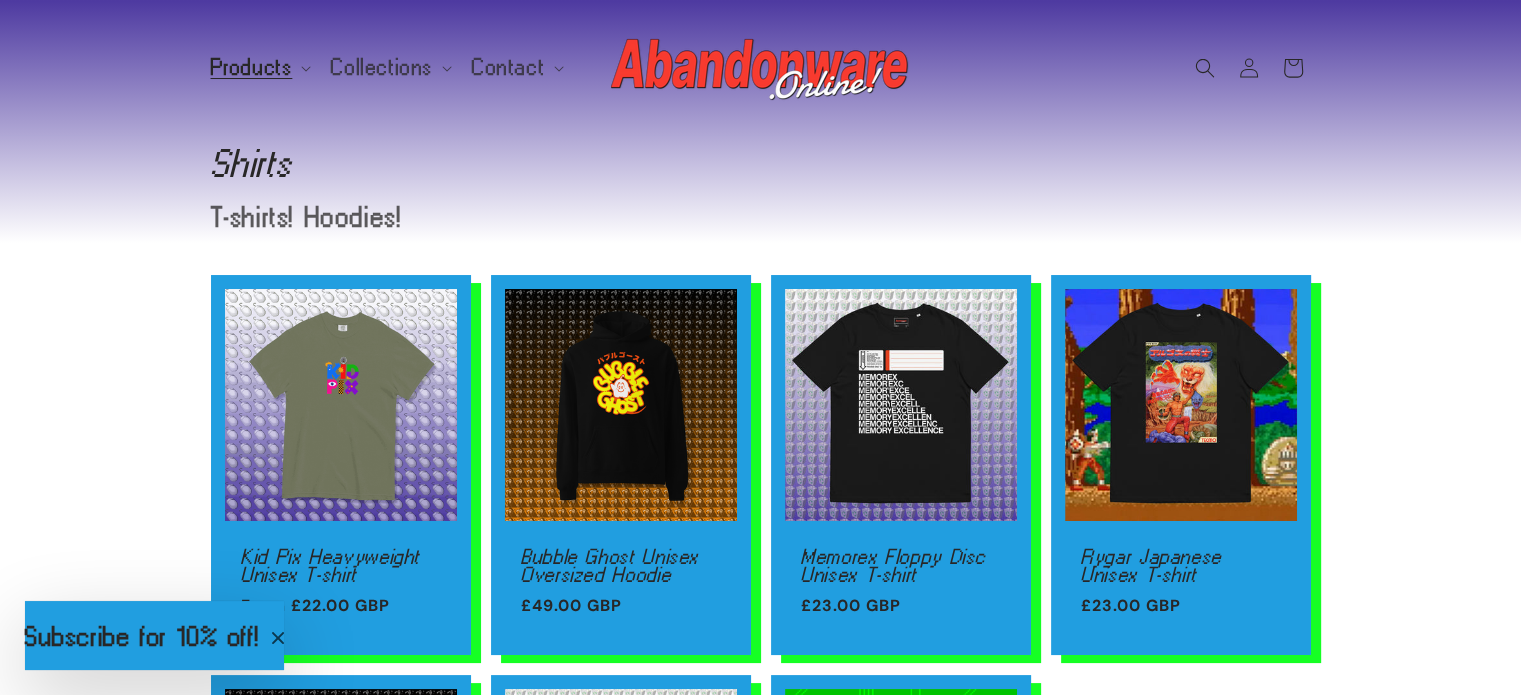 scroll, scrollTop: 52, scrollLeft: 0, axis: vertical 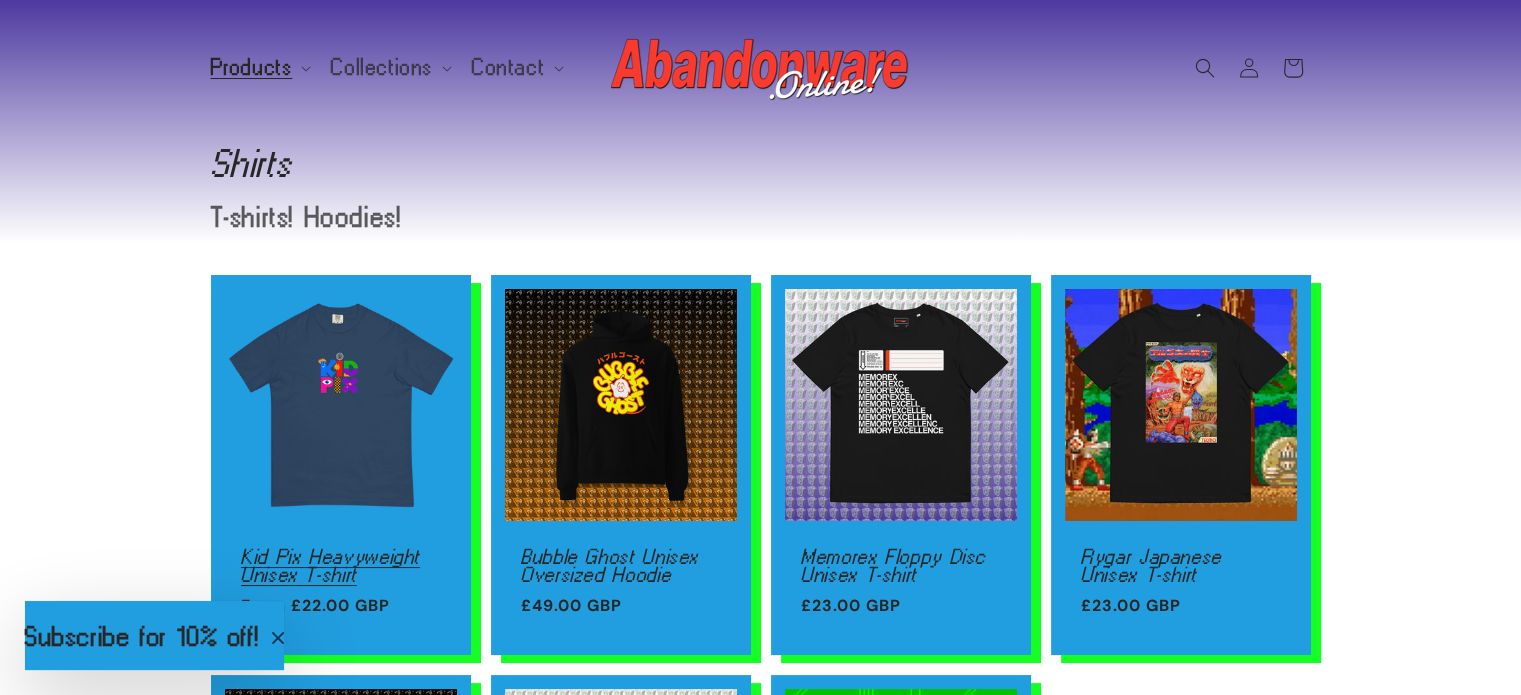 click on "Kid Pix Heavyweight Unisex T-shirt" at bounding box center (341, 565) 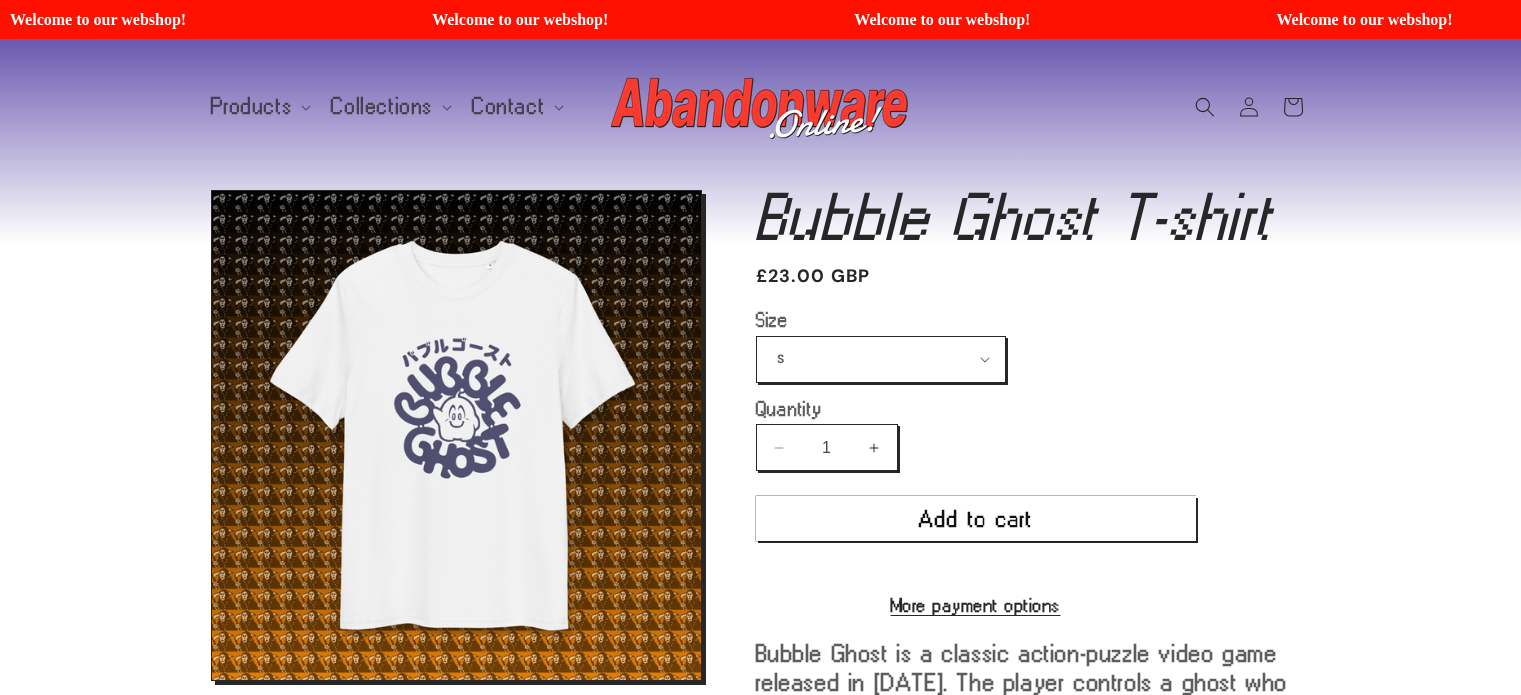 scroll, scrollTop: 0, scrollLeft: 0, axis: both 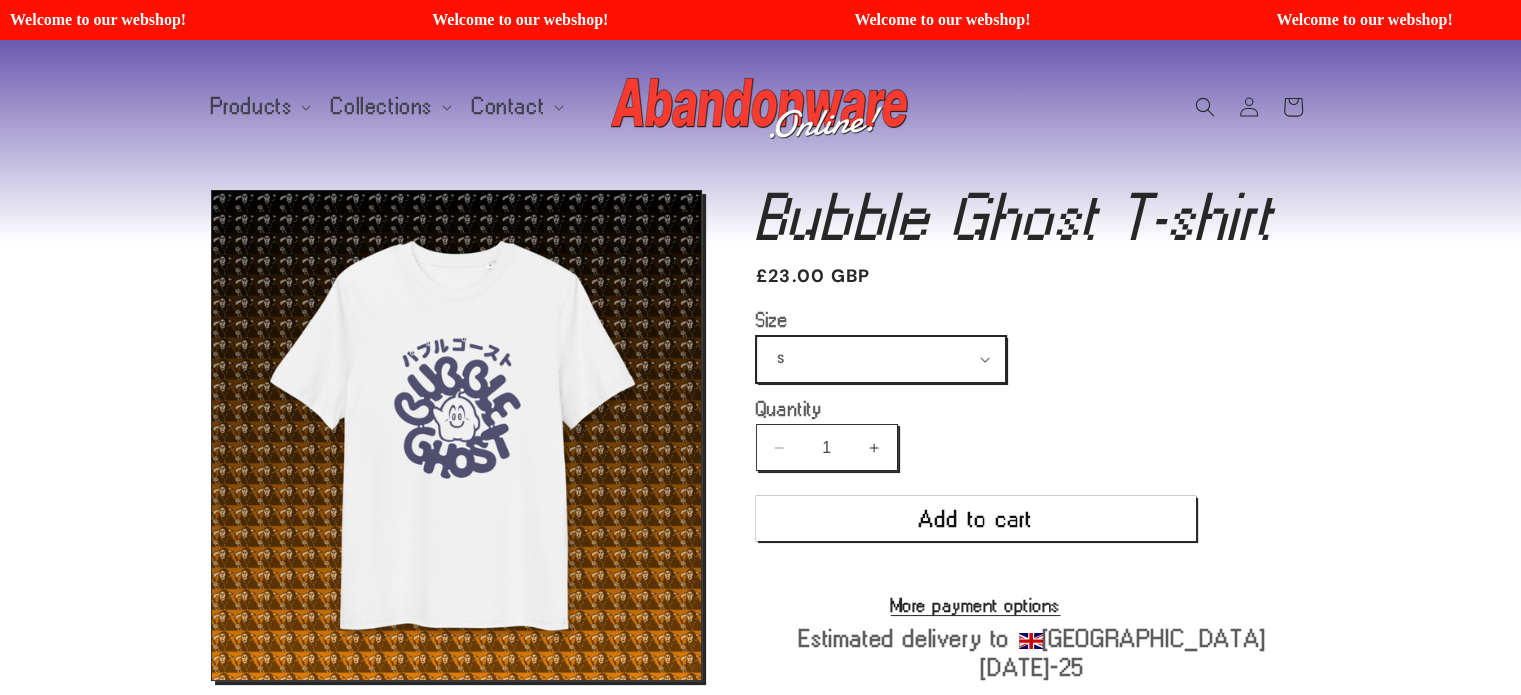 click on "S
M
L
XL
2XL
3XL
4XL
5XL" at bounding box center (881, 359) 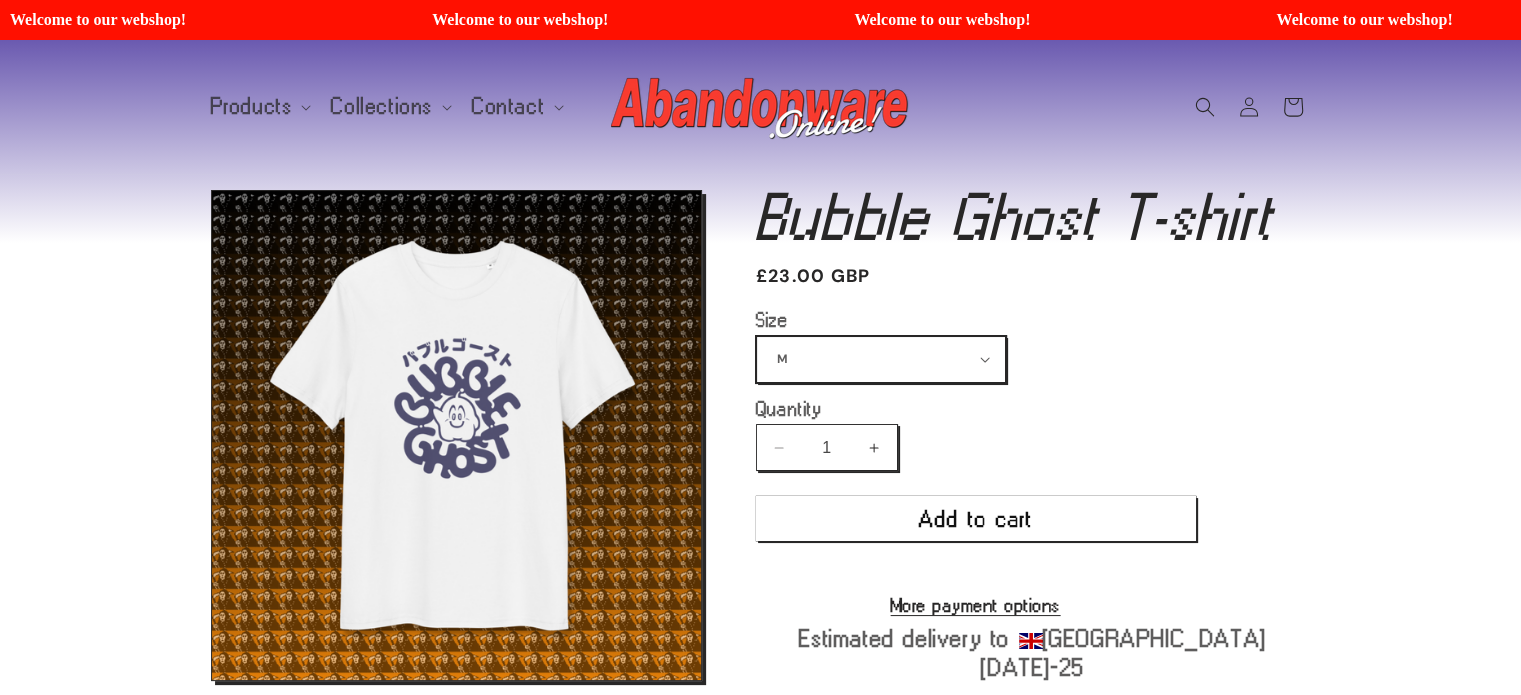 click on "S
M
L
XL
2XL
3XL
4XL
5XL" at bounding box center [881, 359] 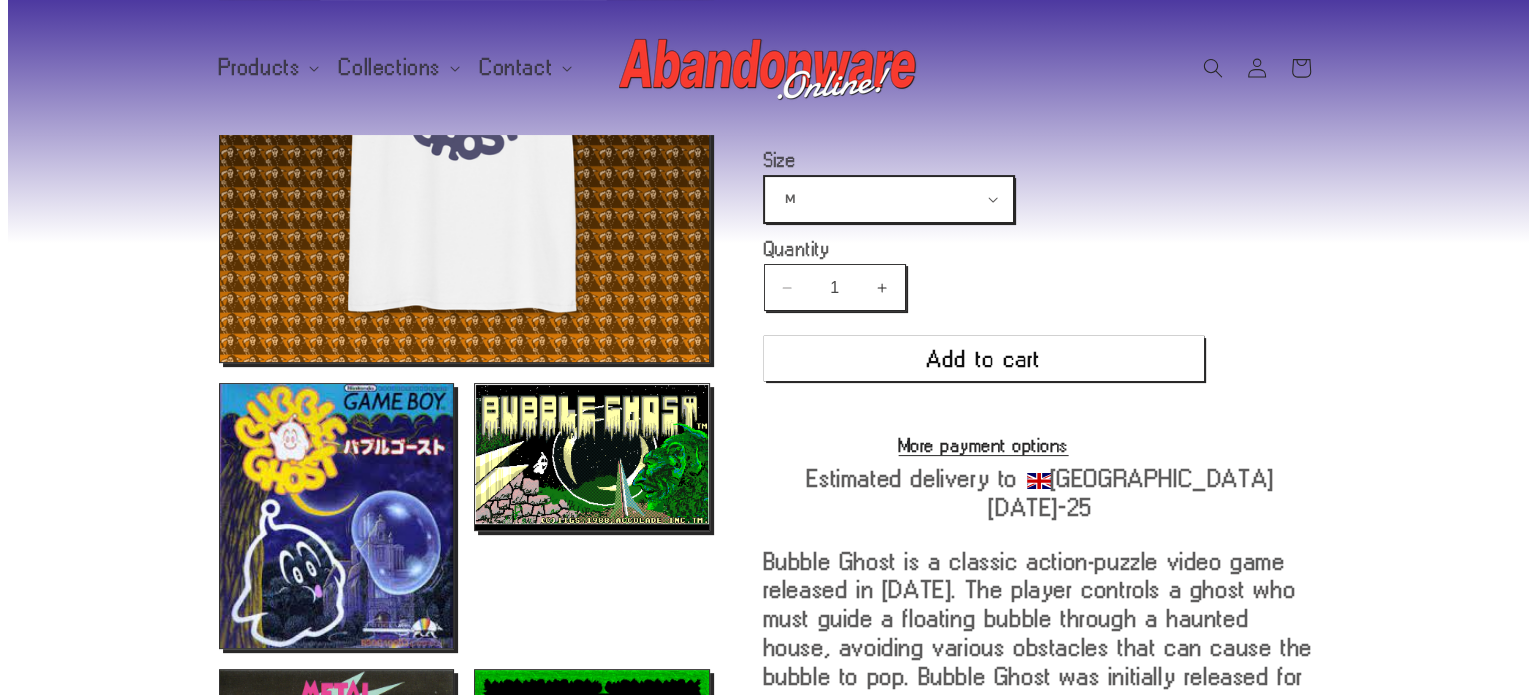scroll, scrollTop: 0, scrollLeft: 0, axis: both 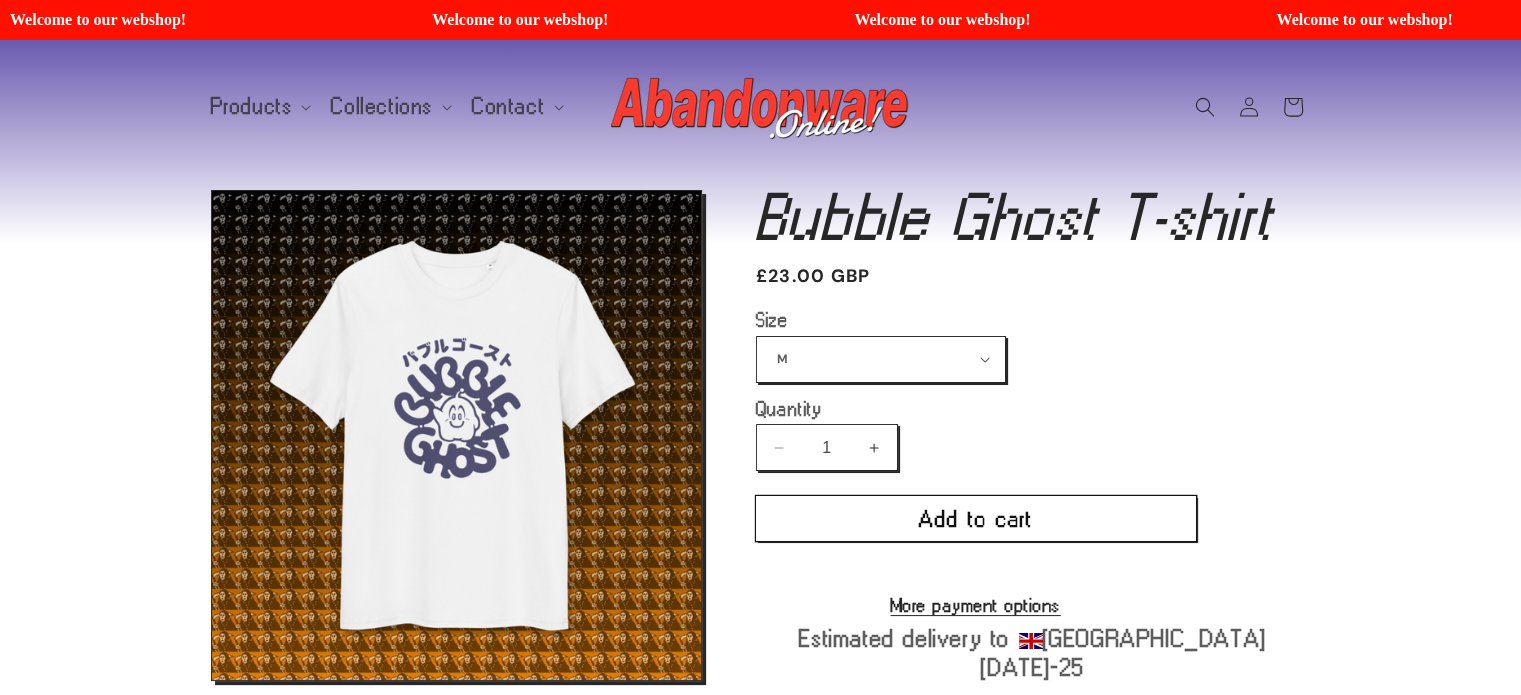 click on "Add to cart" at bounding box center (976, 518) 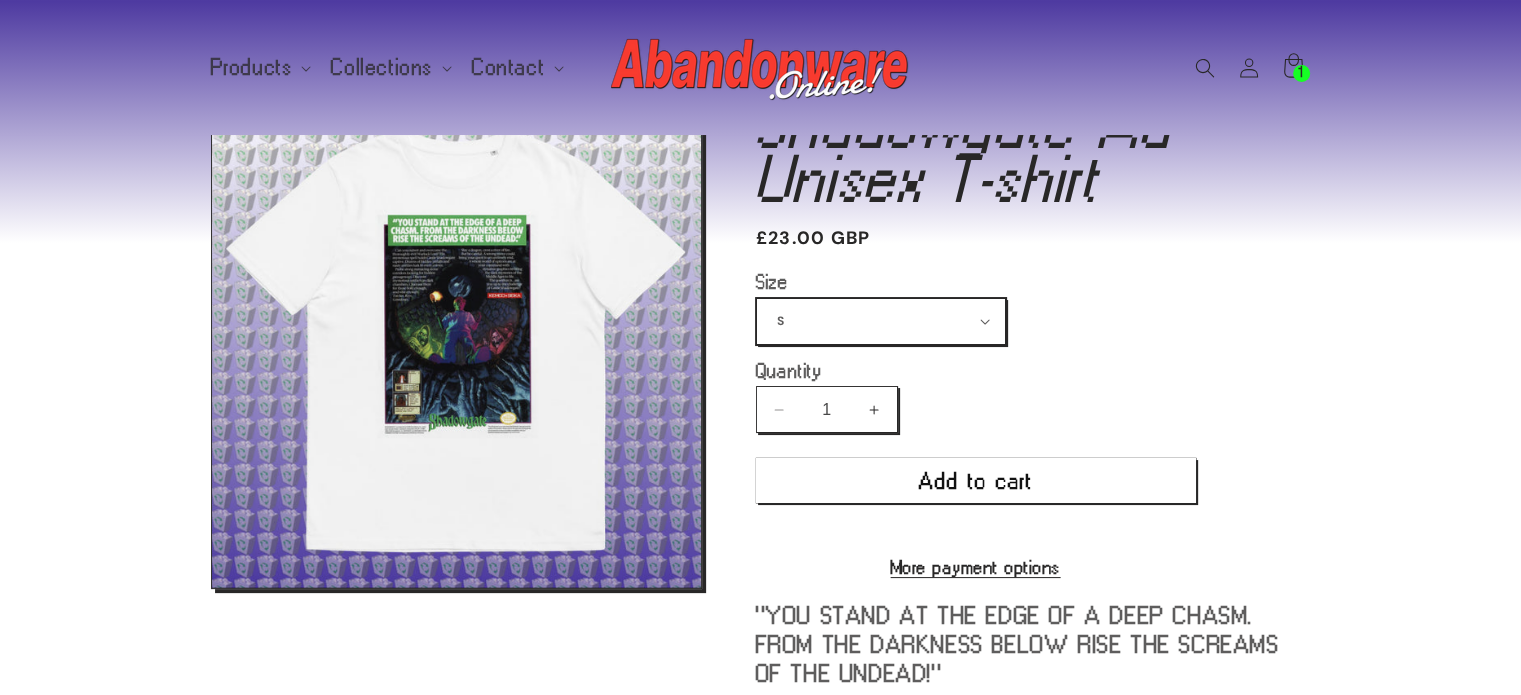 scroll, scrollTop: 0, scrollLeft: 0, axis: both 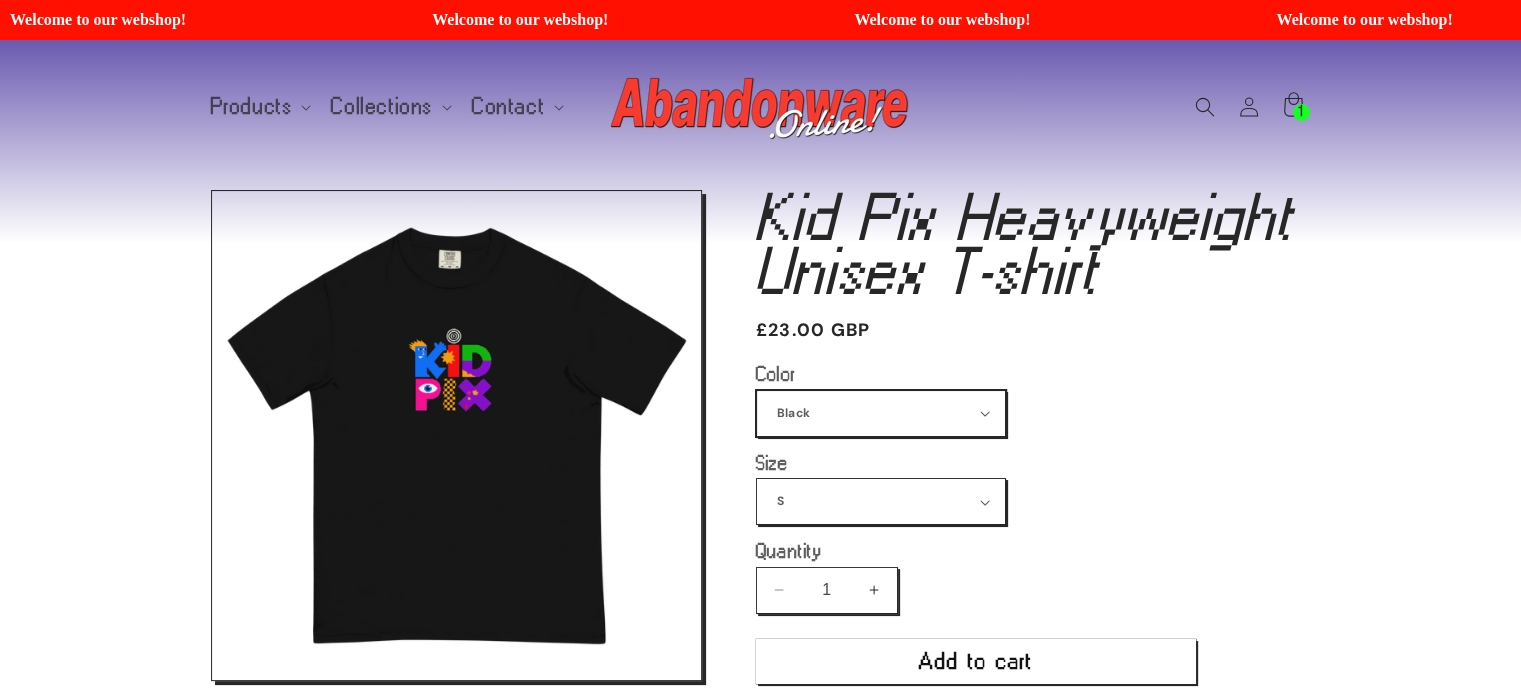 click on "Black
True Navy
[GEOGRAPHIC_DATA]
Violet
[GEOGRAPHIC_DATA]
Butter
[PERSON_NAME]" at bounding box center (881, 413) 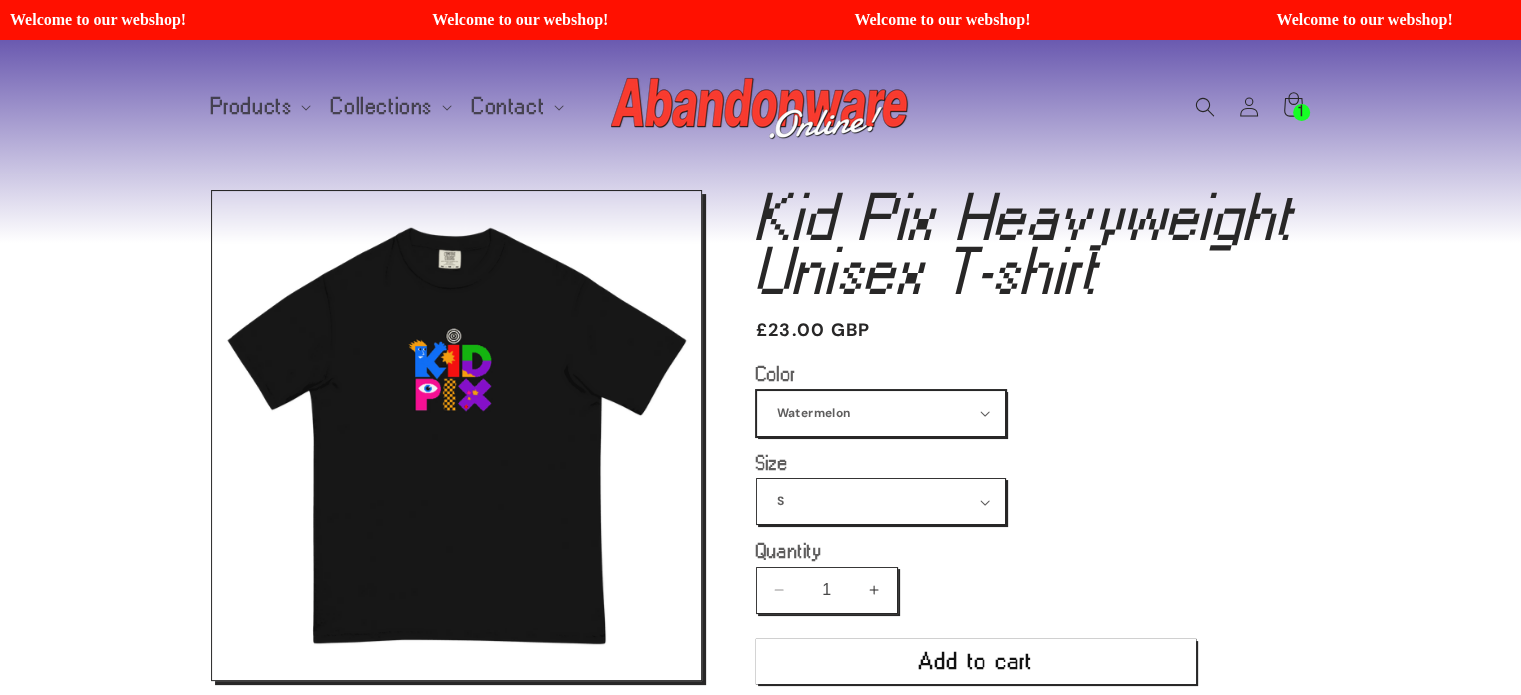 click on "Black
True Navy
Watermelon
Violet
Lagoon Blue
Butter
Moss" at bounding box center (881, 413) 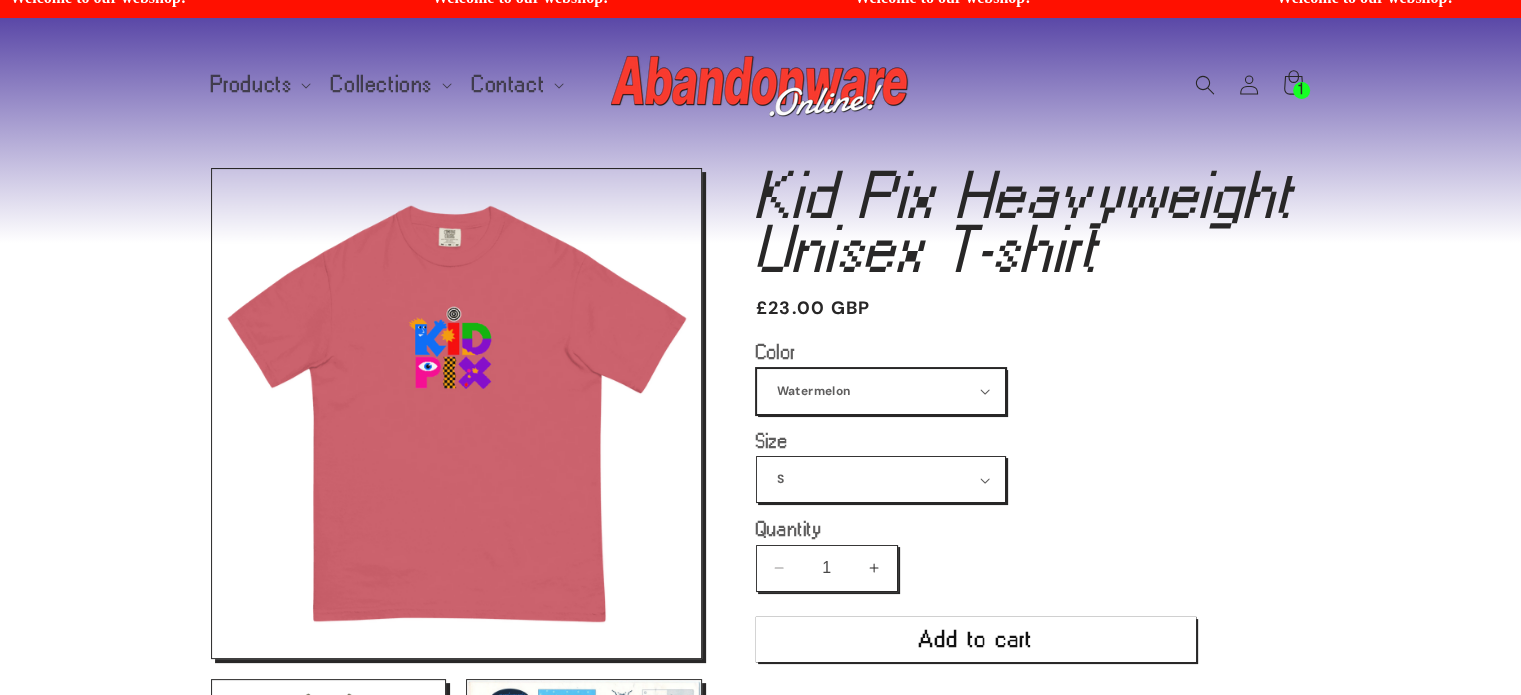 scroll, scrollTop: 0, scrollLeft: 0, axis: both 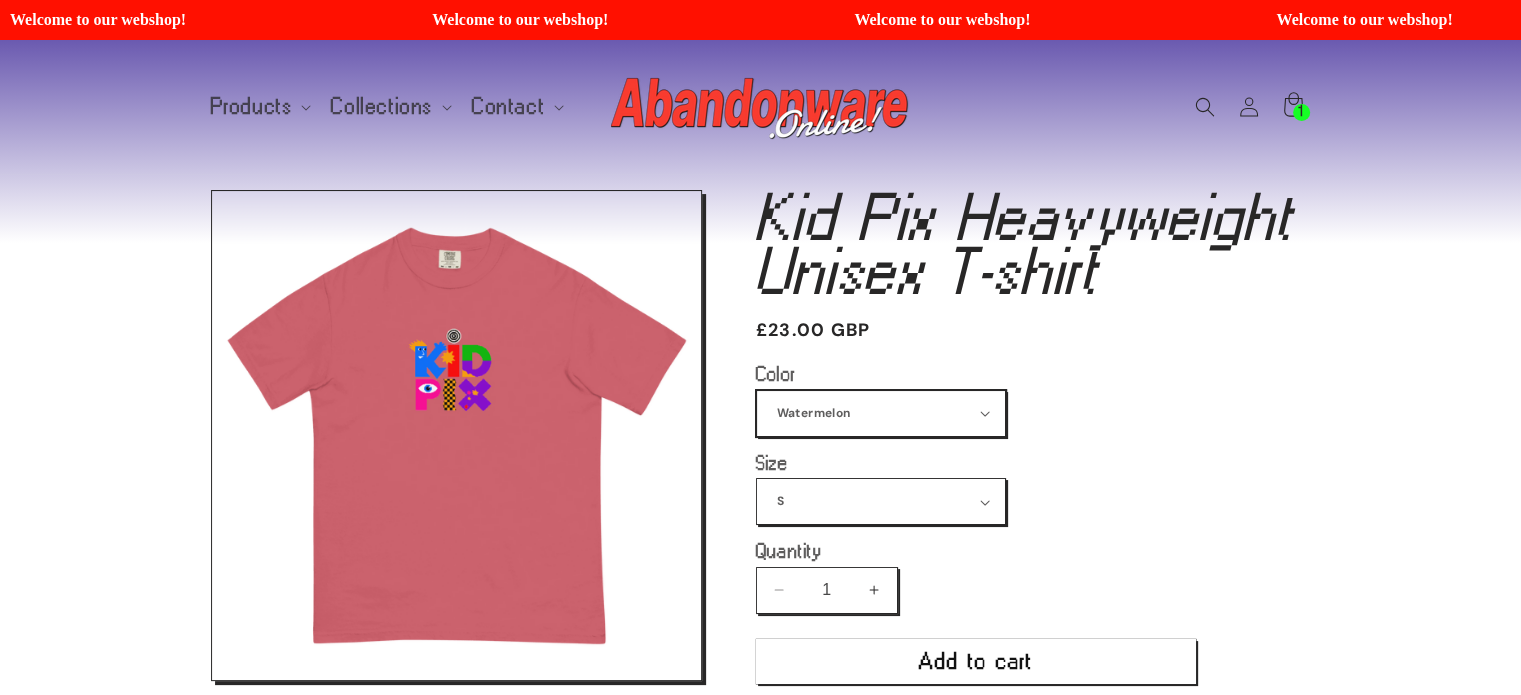 click on "Black
True Navy
Watermelon
Violet
Lagoon Blue
Butter
Moss" at bounding box center [881, 413] 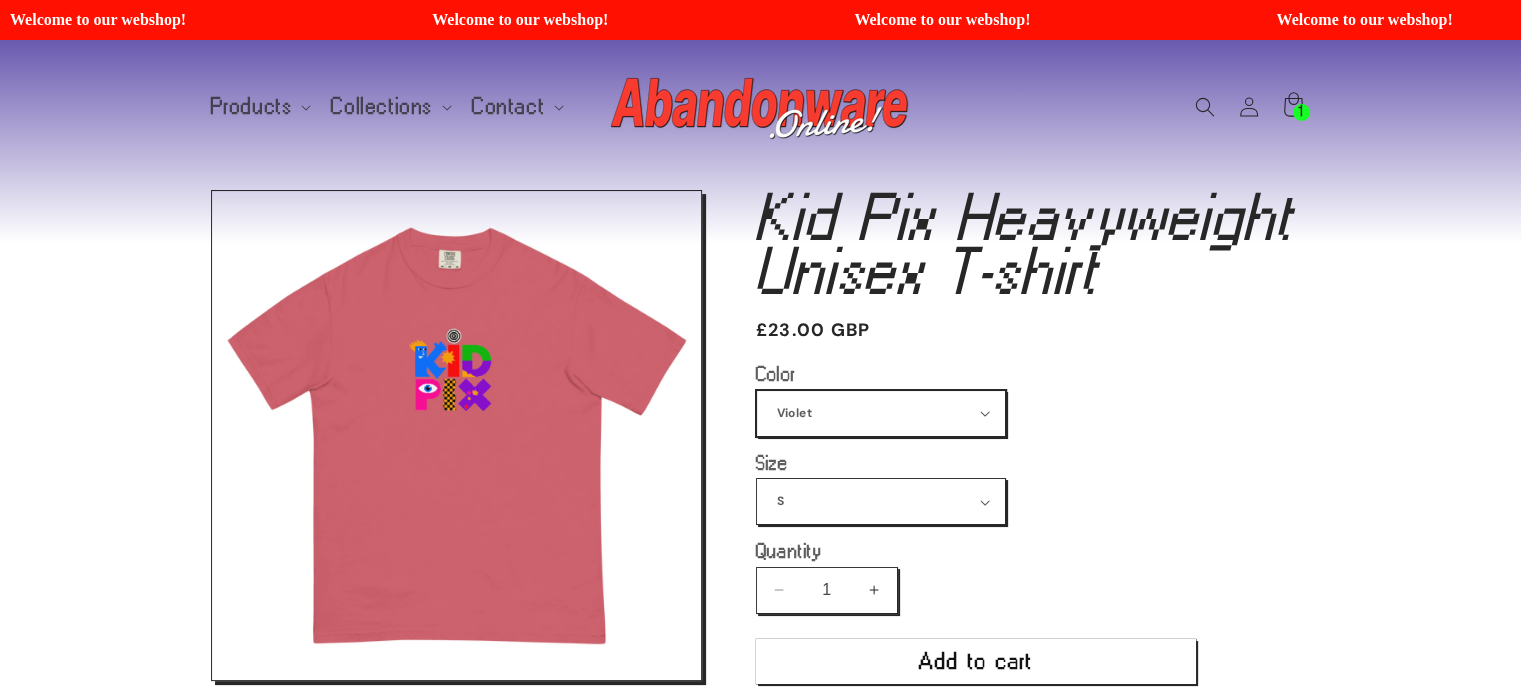 click on "Black
True Navy
Watermelon
Violet
Lagoon Blue
Butter
Moss" at bounding box center (881, 413) 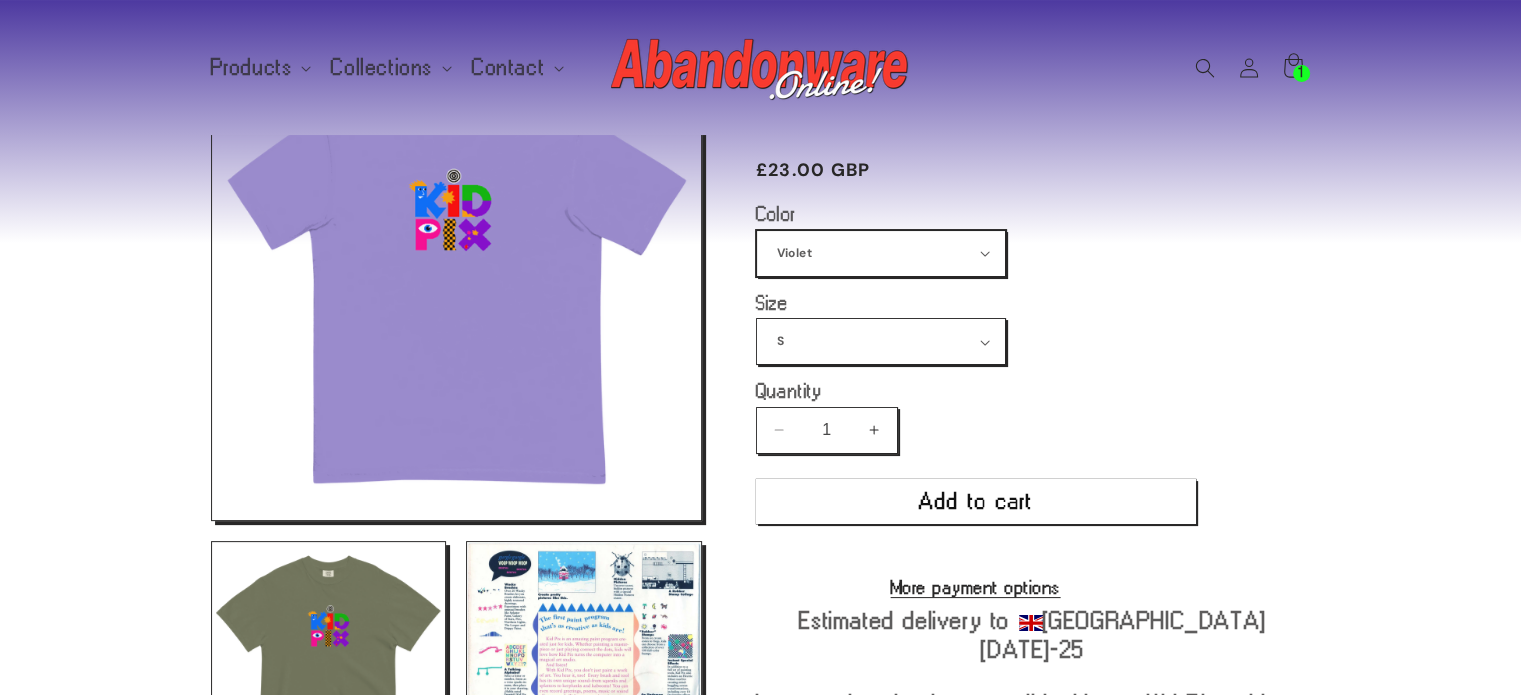 scroll, scrollTop: 190, scrollLeft: 0, axis: vertical 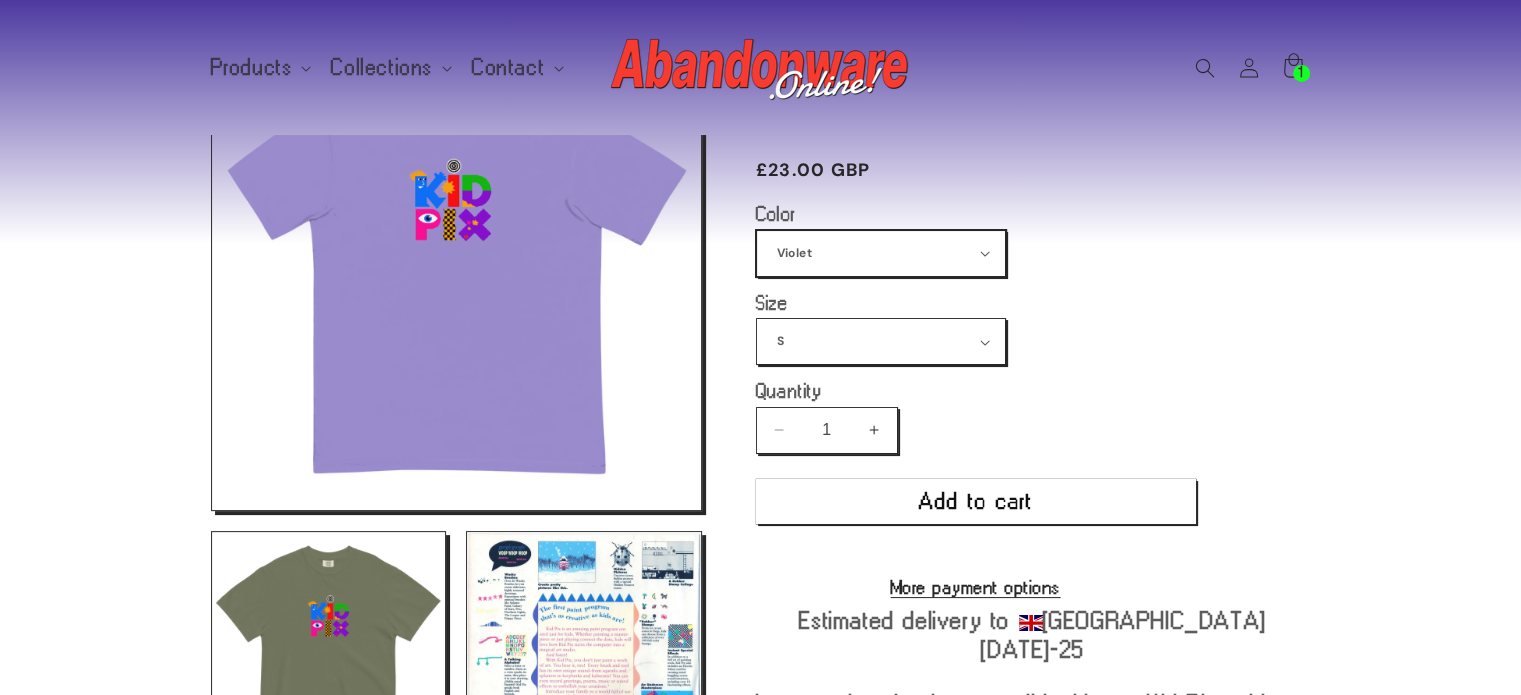 click on "Black
True Navy
Watermelon
Violet
Lagoon Blue
Butter
Moss" at bounding box center (881, 253) 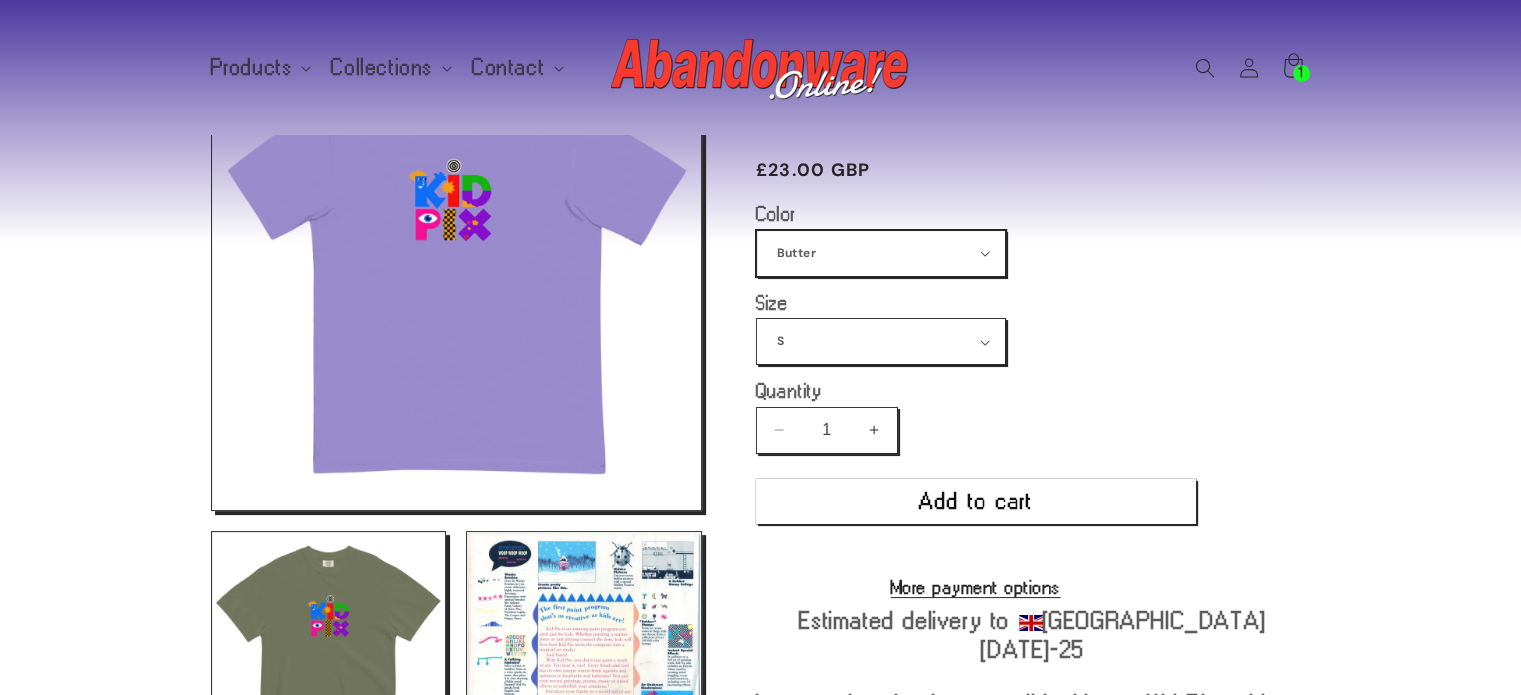click on "Black
True Navy
Watermelon
Violet
Lagoon Blue
Butter
Moss" at bounding box center (881, 253) 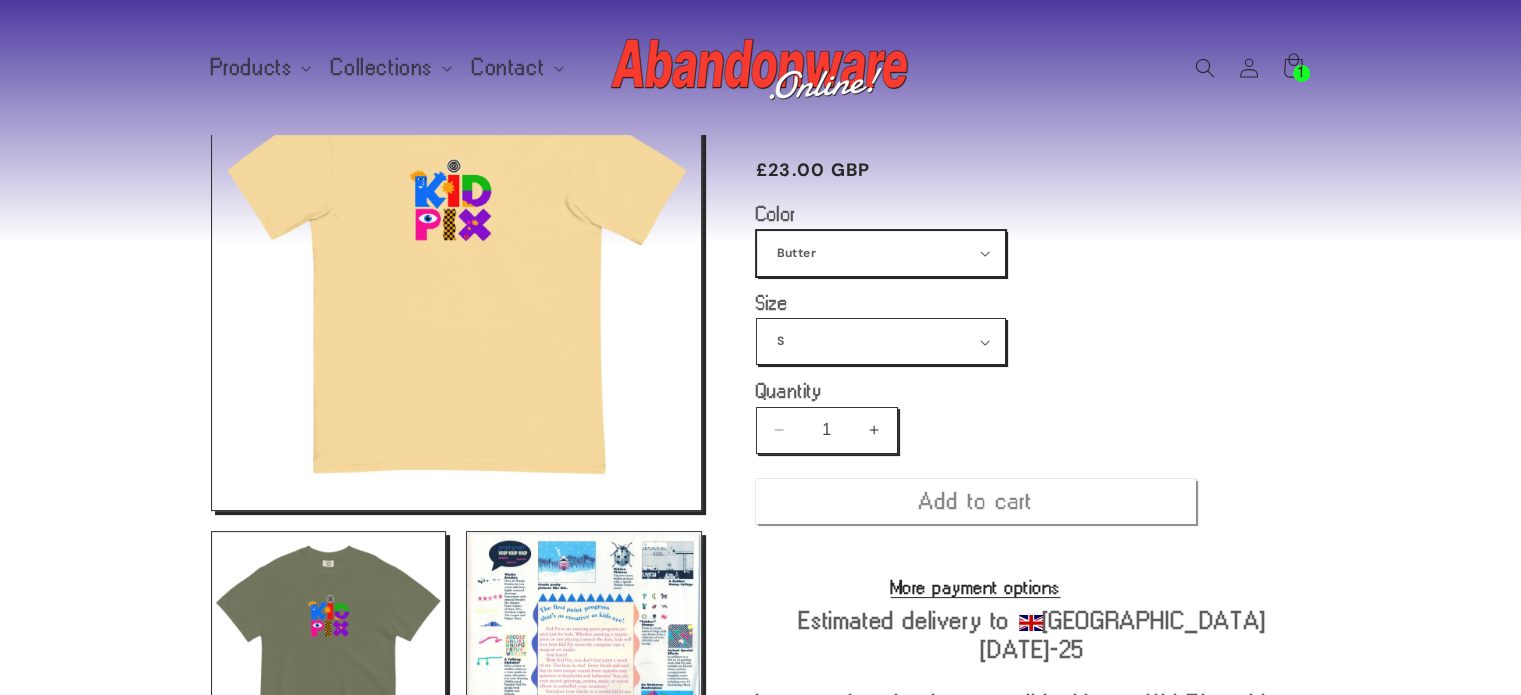 scroll, scrollTop: 210, scrollLeft: 0, axis: vertical 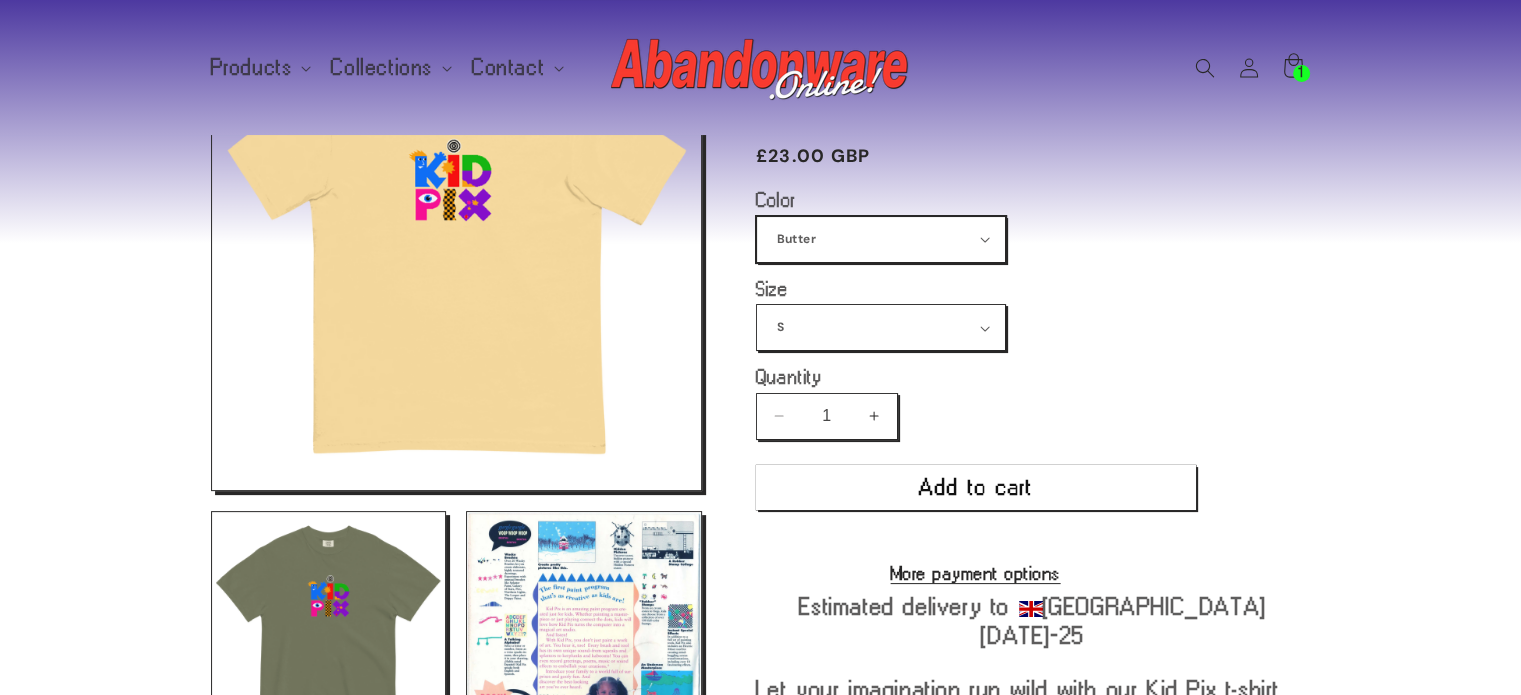 click on "Black
True Navy
Watermelon
Violet
Lagoon Blue
Butter
Moss" at bounding box center (881, 239) 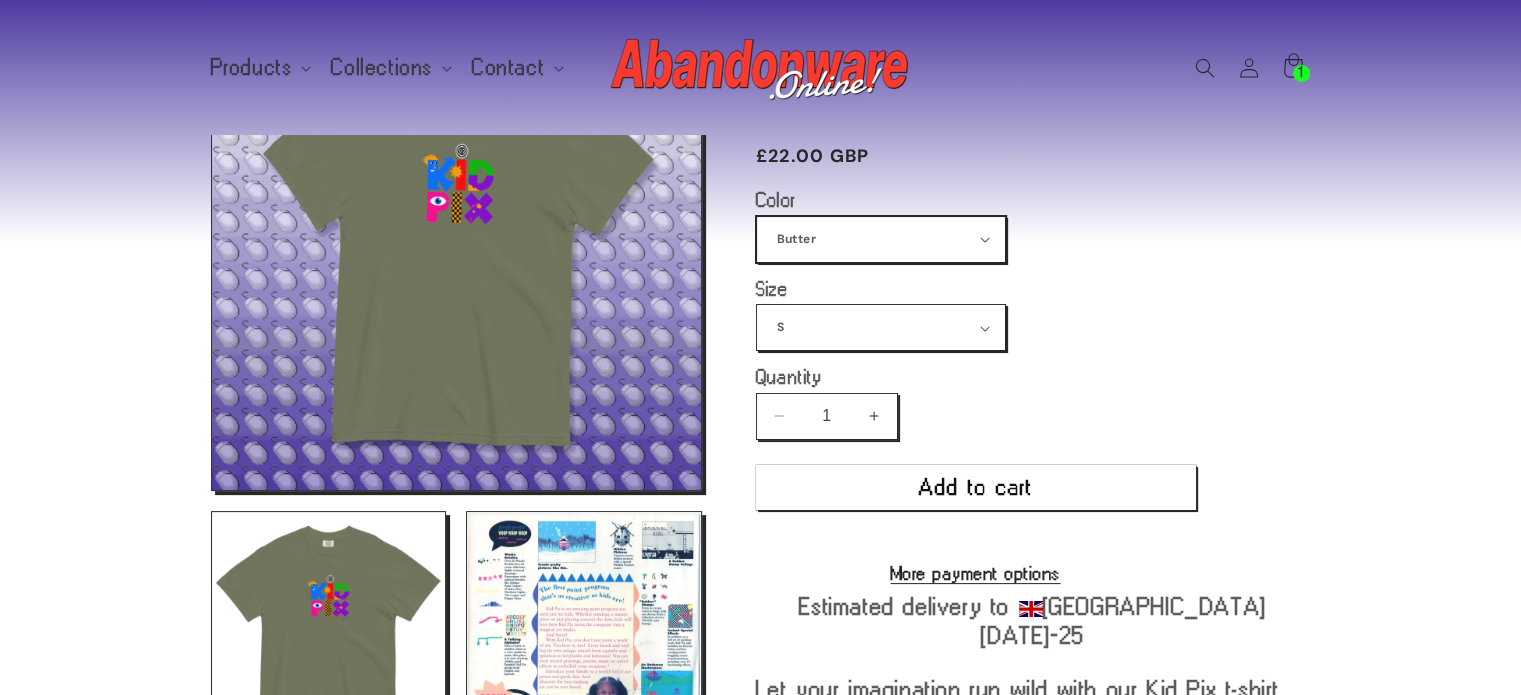 click on "Black
True Navy
Watermelon
Violet
Lagoon Blue
Butter
Moss" at bounding box center [881, 239] 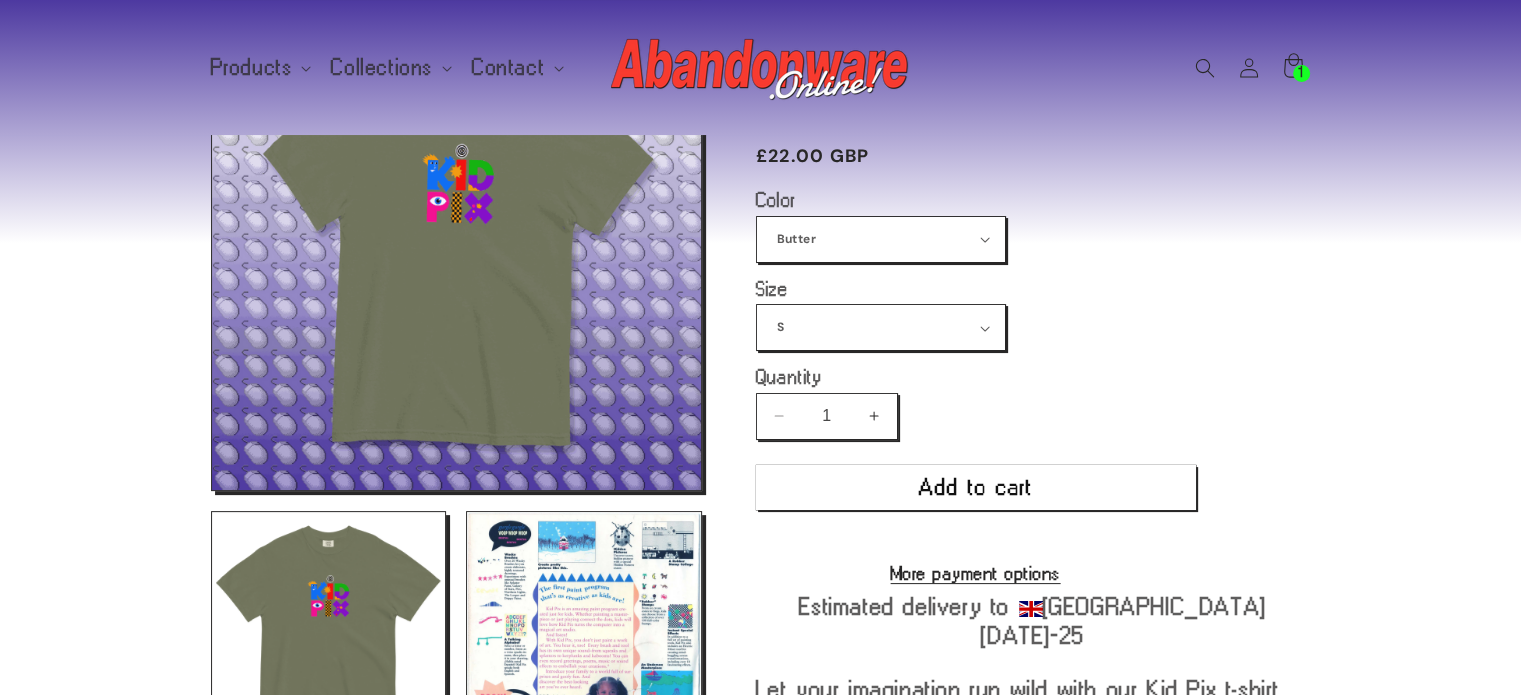 click on "Color
Black
True Navy
Watermelon
Violet
Lagoon Blue
Butter
Moss
Size
S M L XL 2XL 3XL 4XL" at bounding box center (1033, 270) 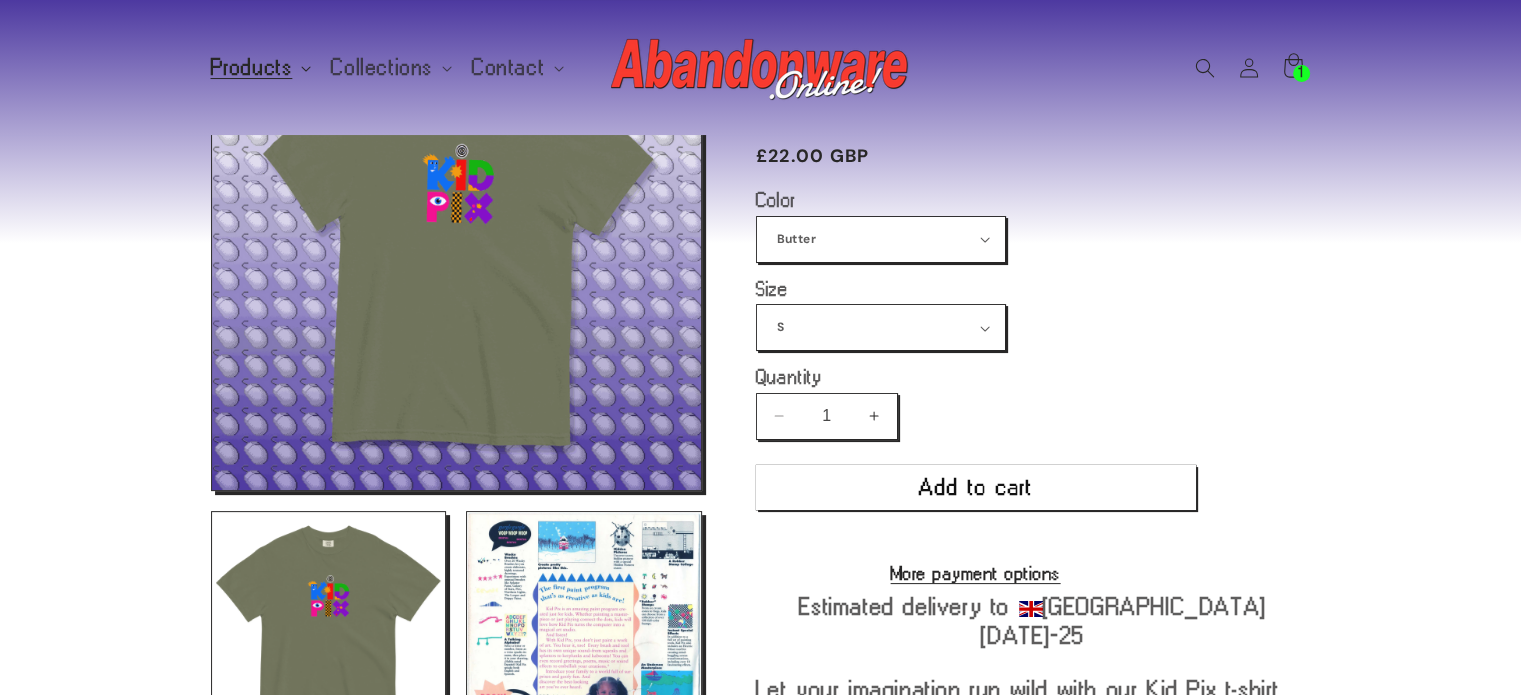 click on "Products" at bounding box center (252, 67) 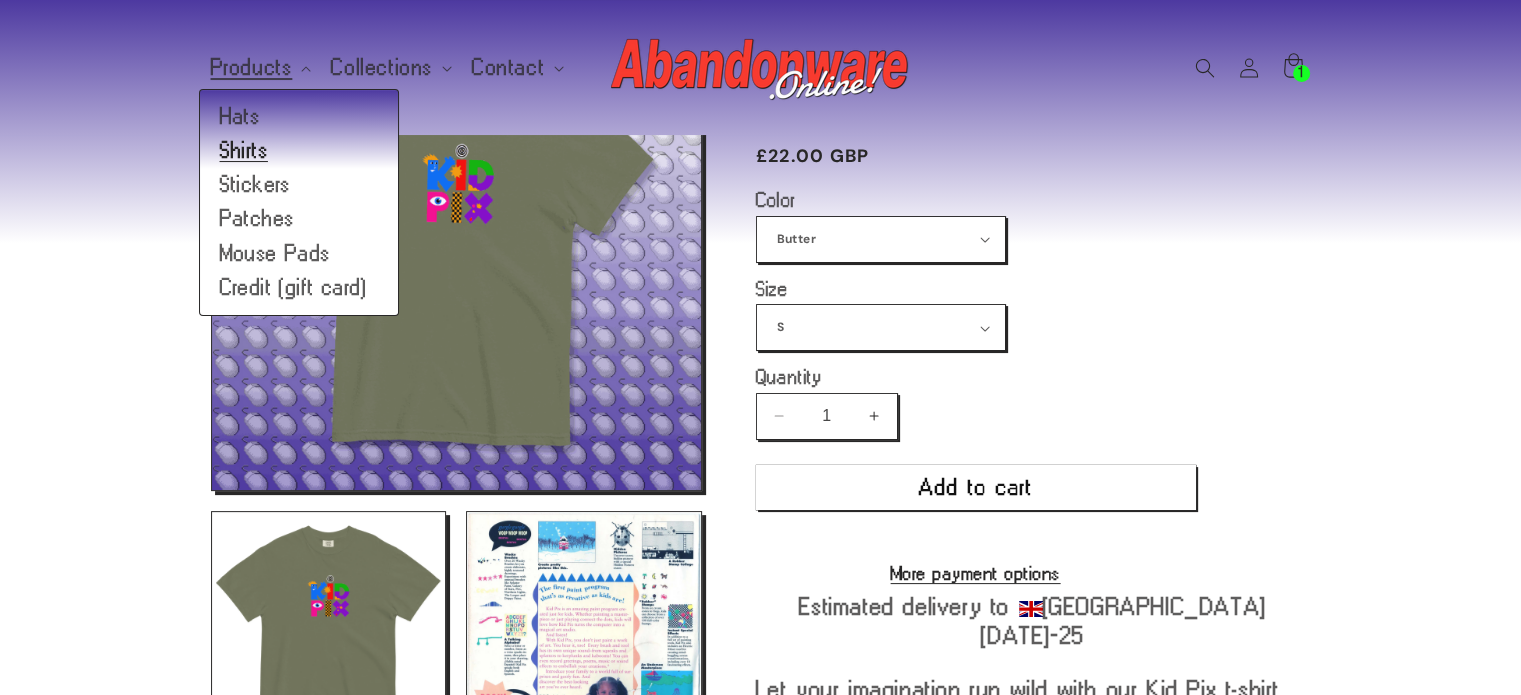 click on "Shirts" at bounding box center (299, 151) 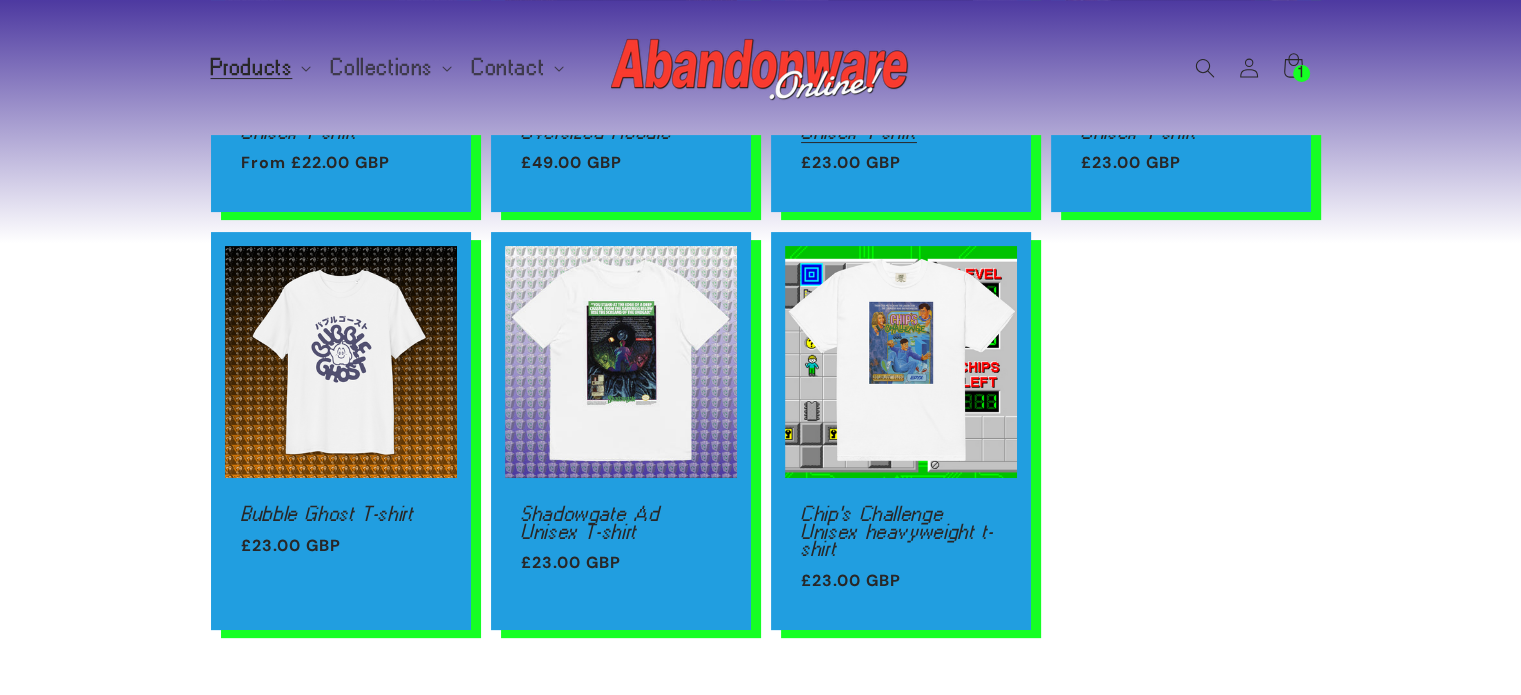 scroll, scrollTop: 75, scrollLeft: 0, axis: vertical 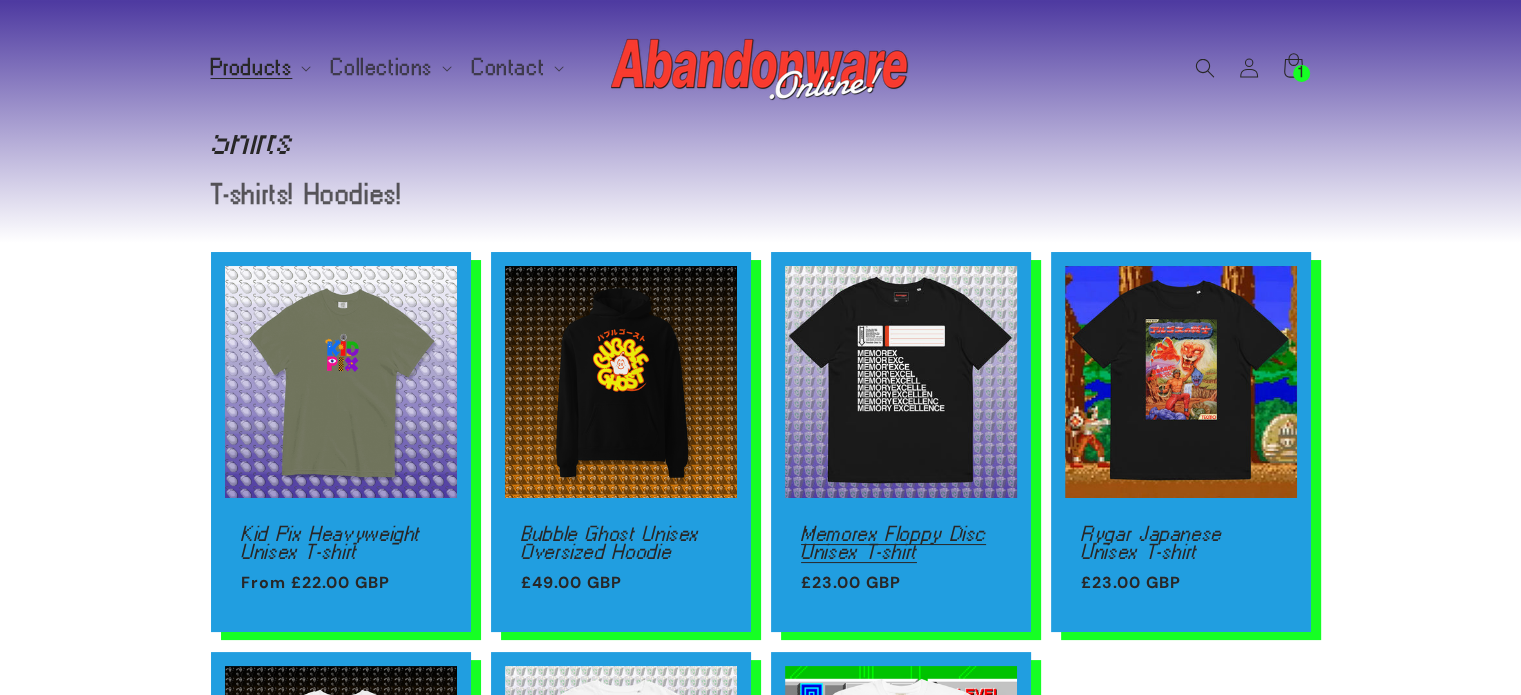 click on "Memorex Floppy Disc Unisex T-shirt" at bounding box center [901, 542] 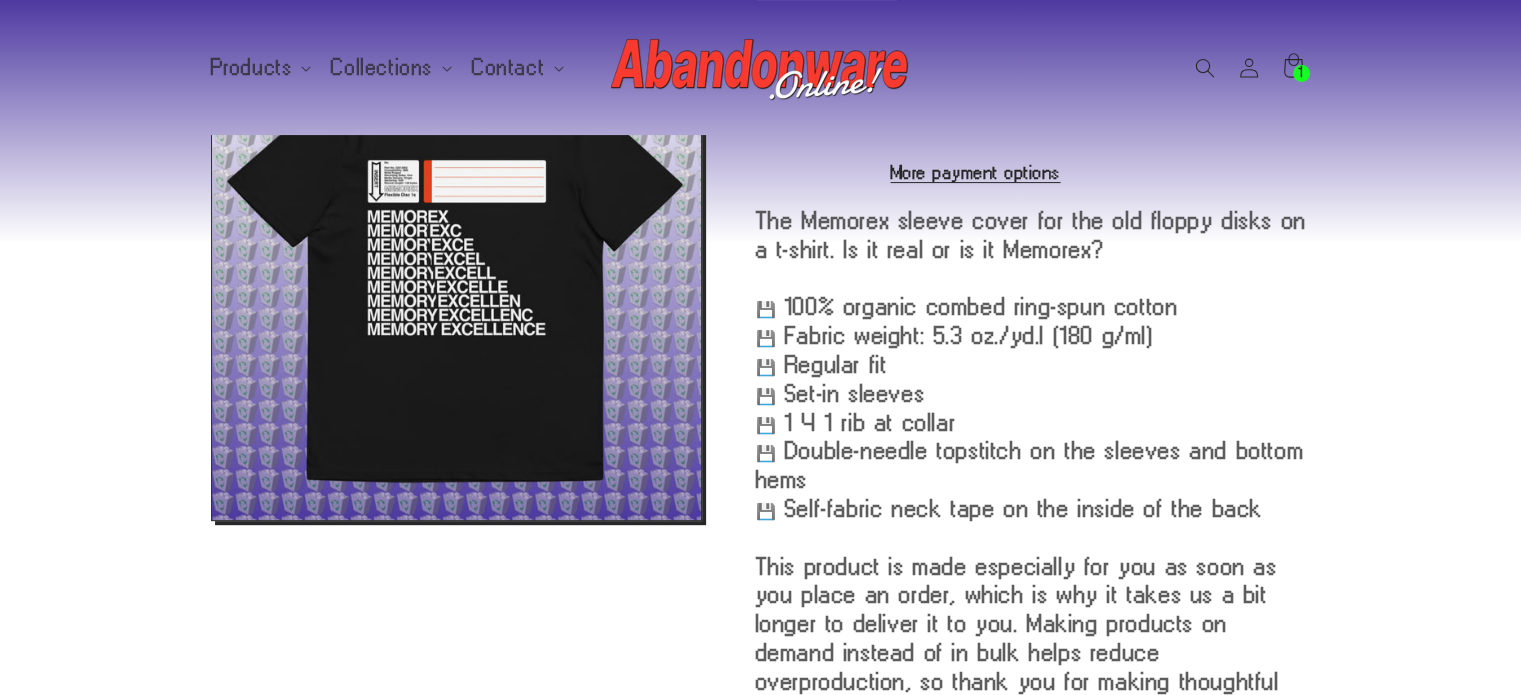 scroll, scrollTop: 0, scrollLeft: 0, axis: both 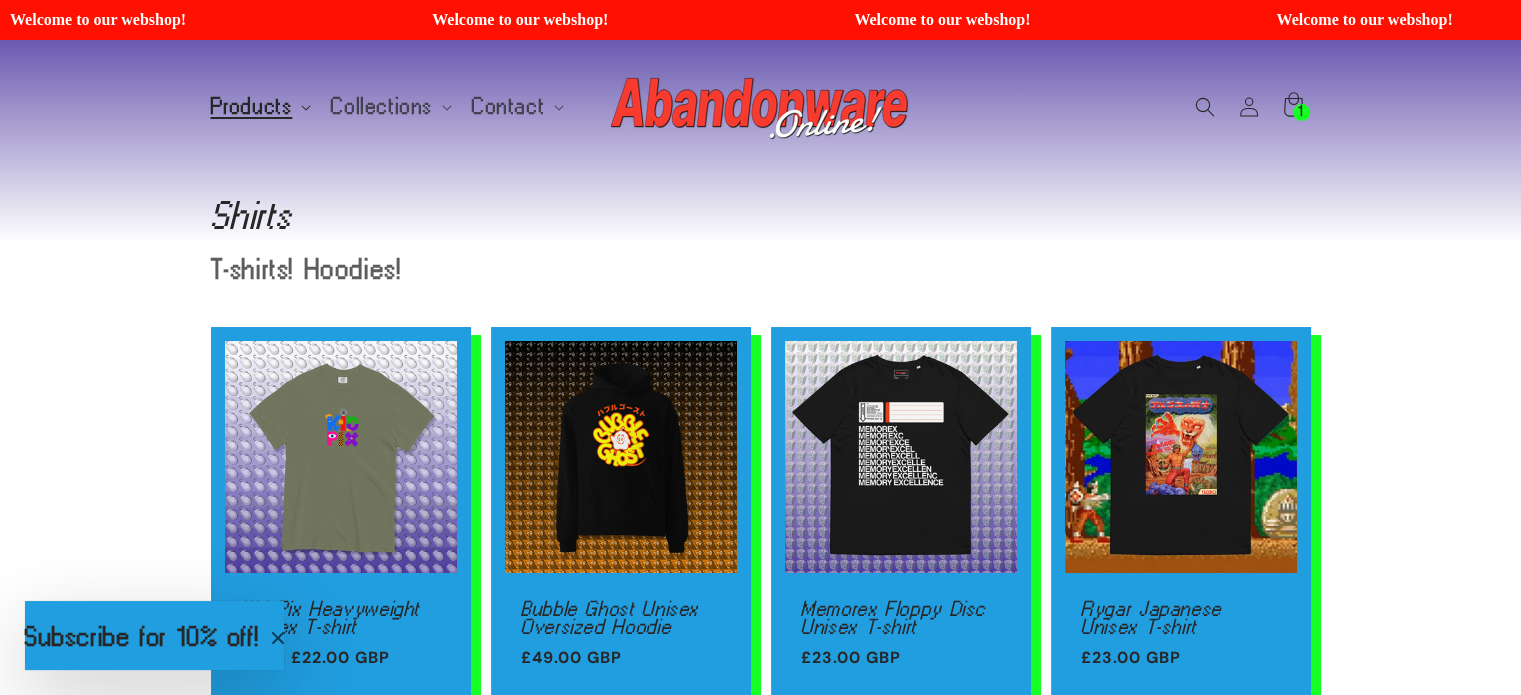 click on "Products" at bounding box center (252, 107) 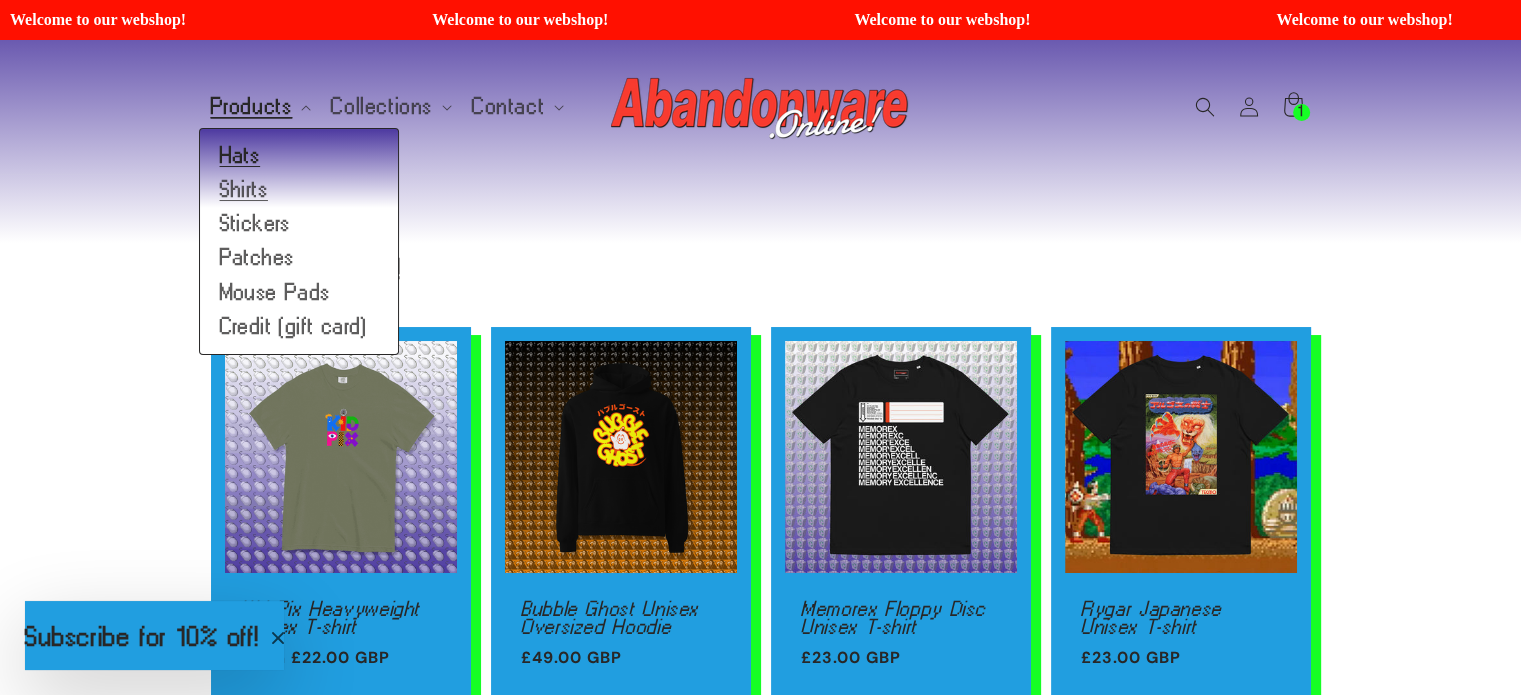 click on "Hats" at bounding box center (299, 156) 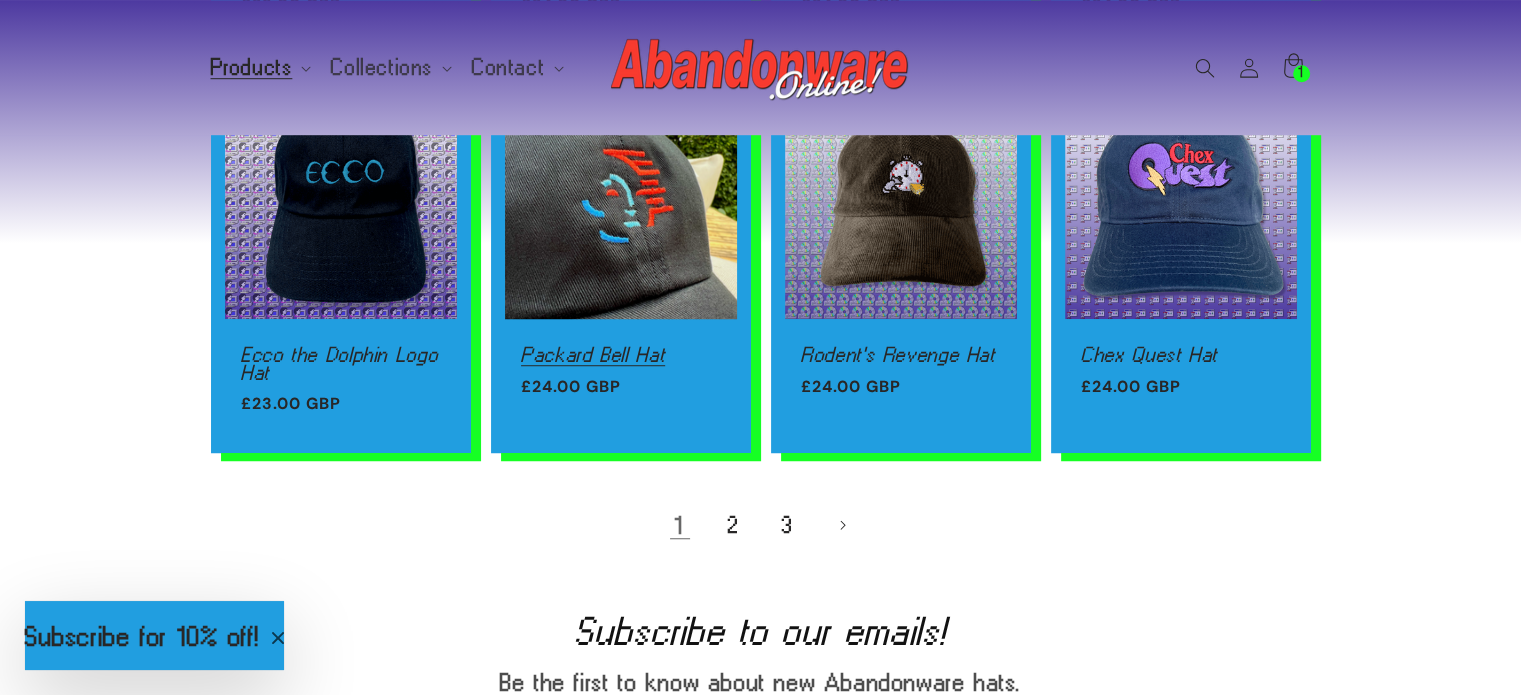 scroll, scrollTop: 1388, scrollLeft: 0, axis: vertical 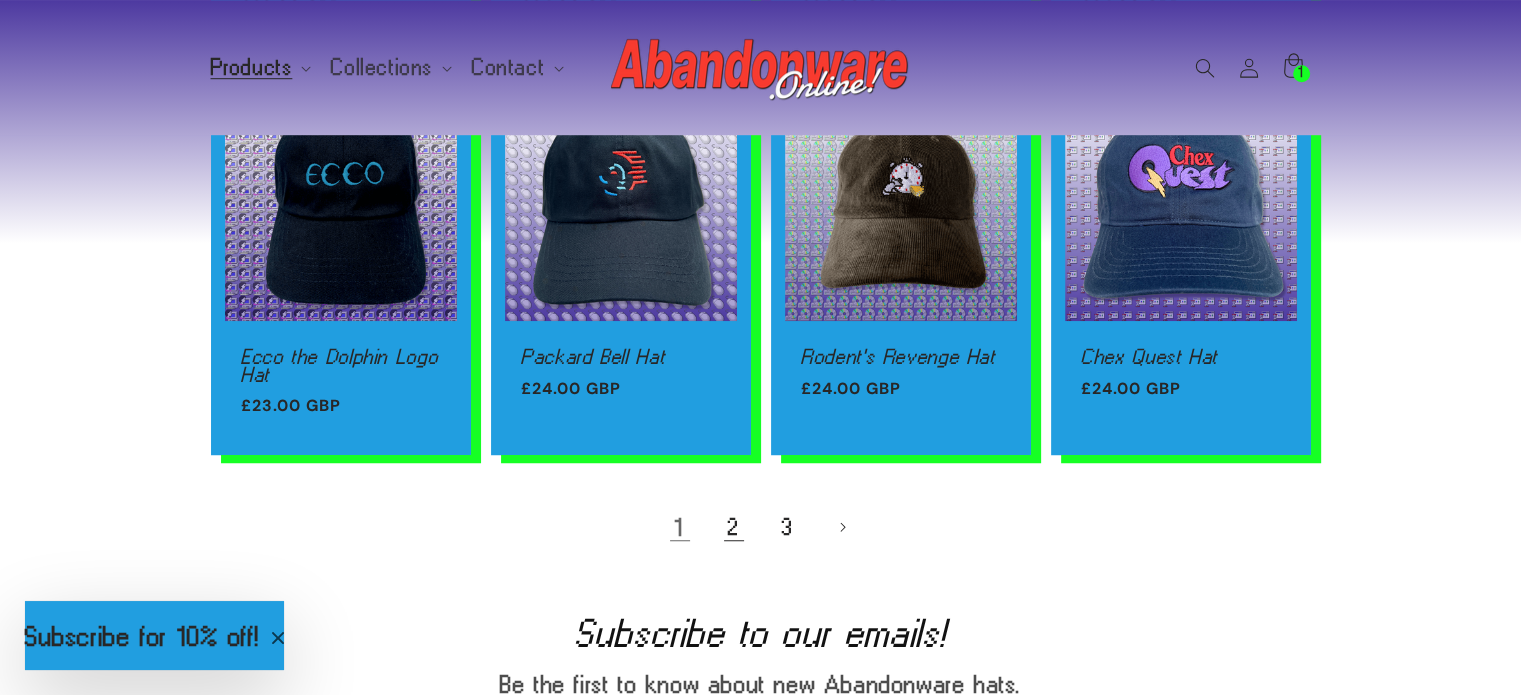 click on "2" at bounding box center (734, 527) 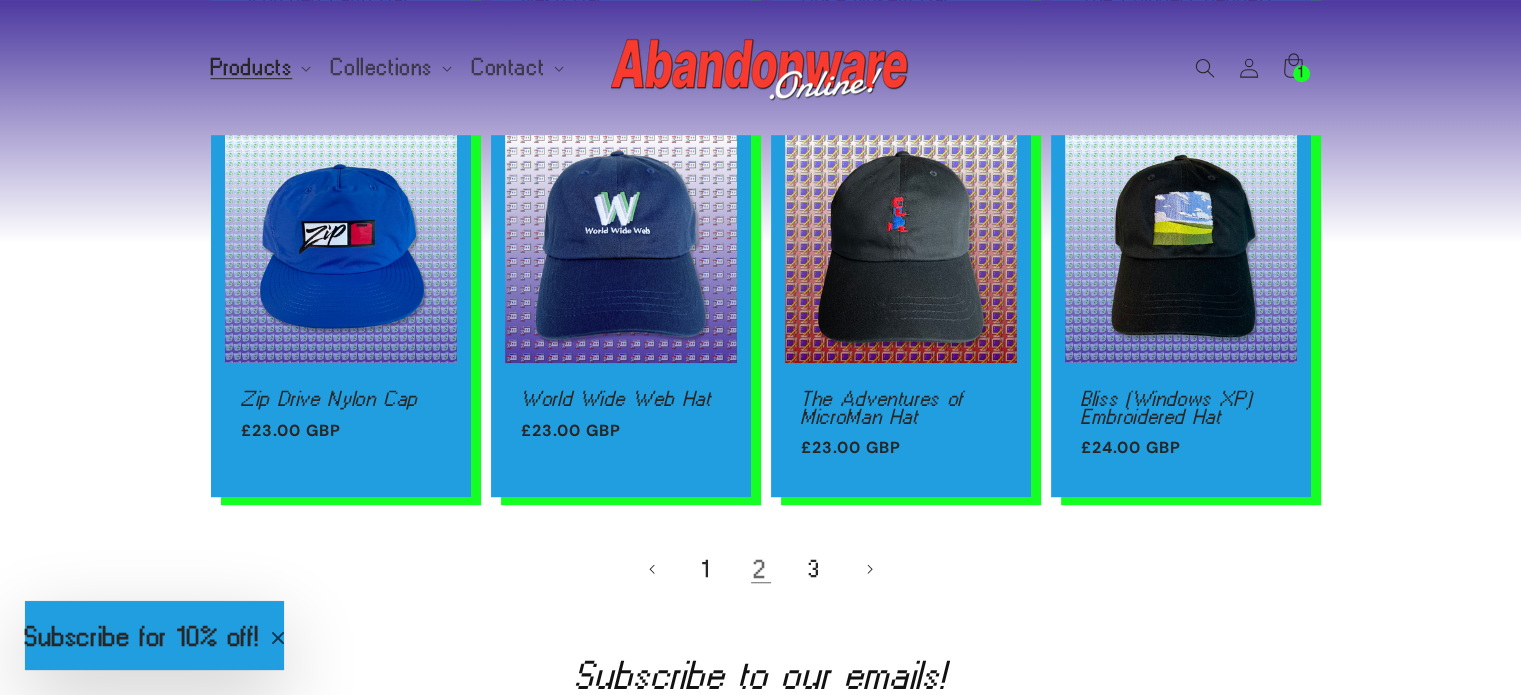 scroll, scrollTop: 1416, scrollLeft: 0, axis: vertical 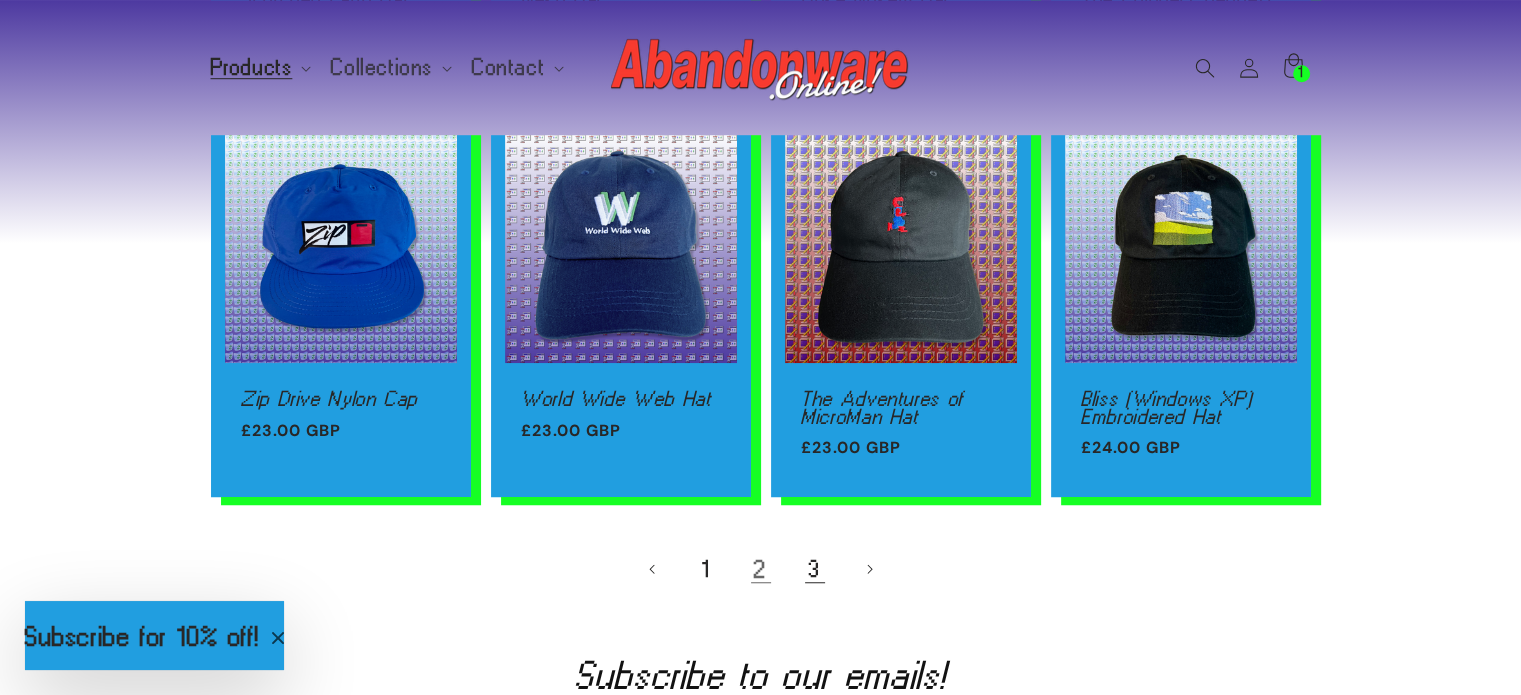 click on "3" at bounding box center (815, 569) 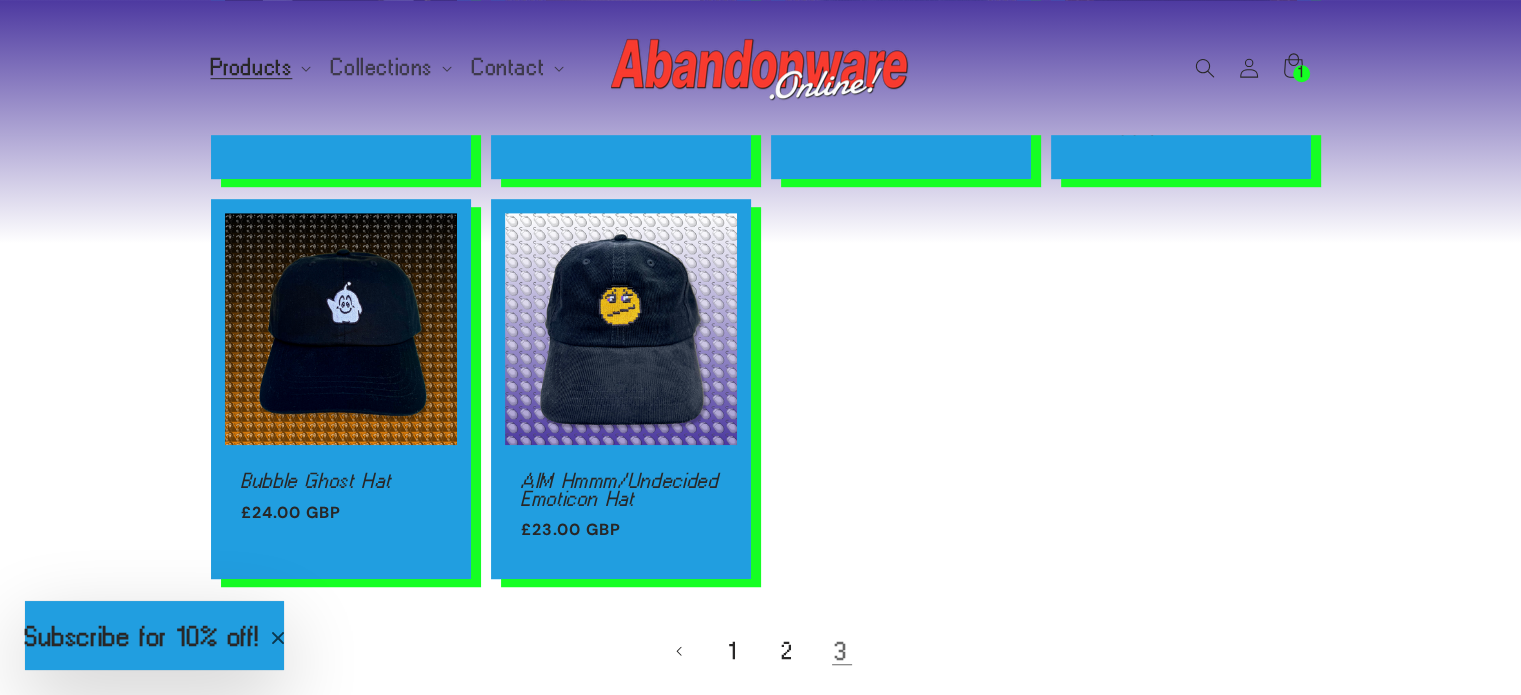 scroll, scrollTop: 1270, scrollLeft: 0, axis: vertical 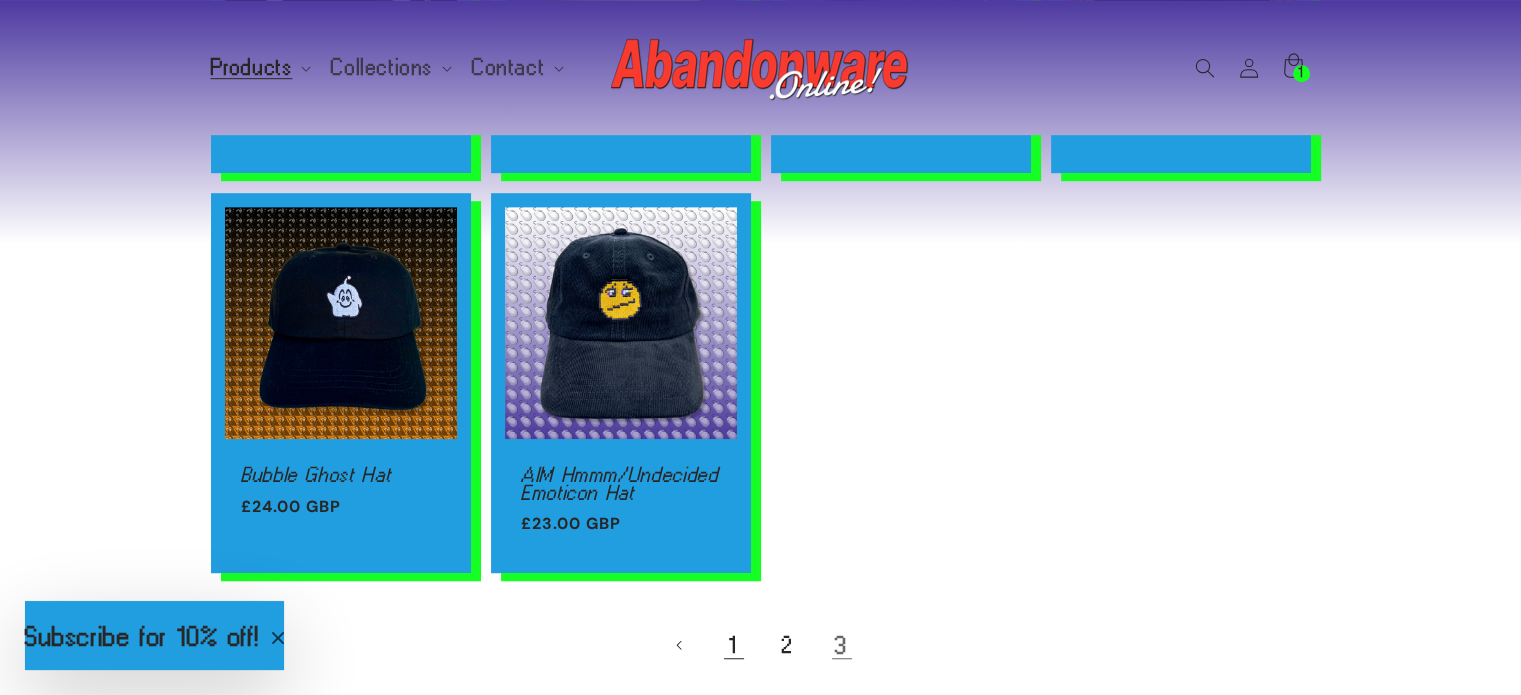 click on "1" at bounding box center (734, 645) 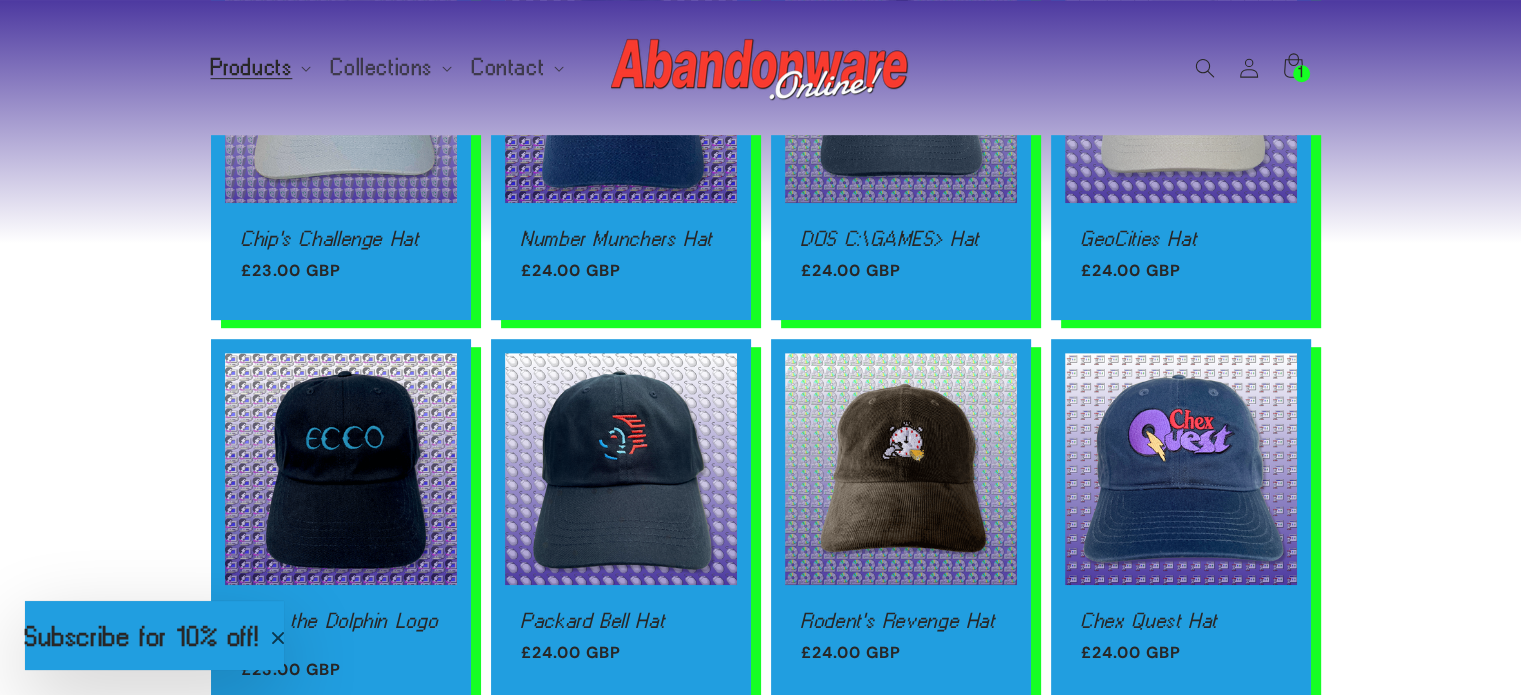 scroll, scrollTop: 1244, scrollLeft: 0, axis: vertical 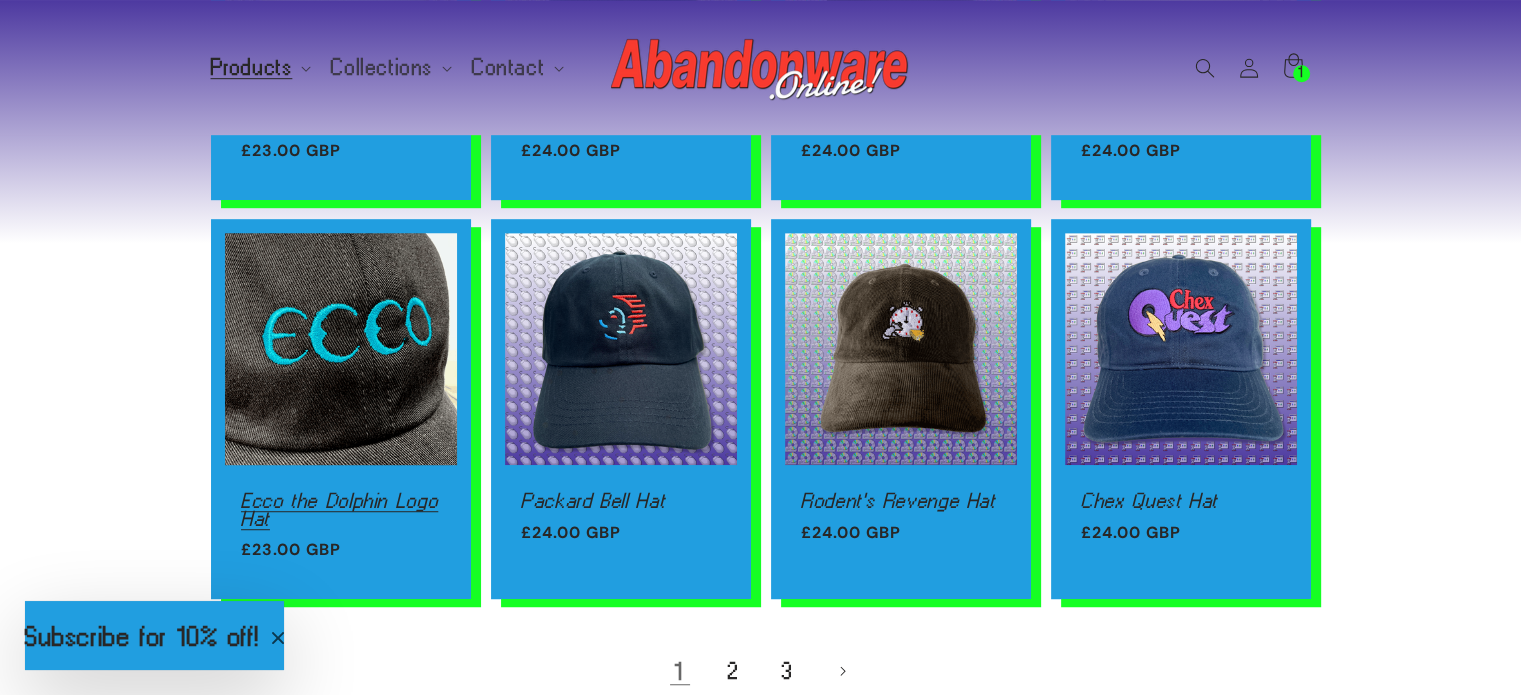 click on "Ecco the Dolphin Logo Hat" at bounding box center (341, 509) 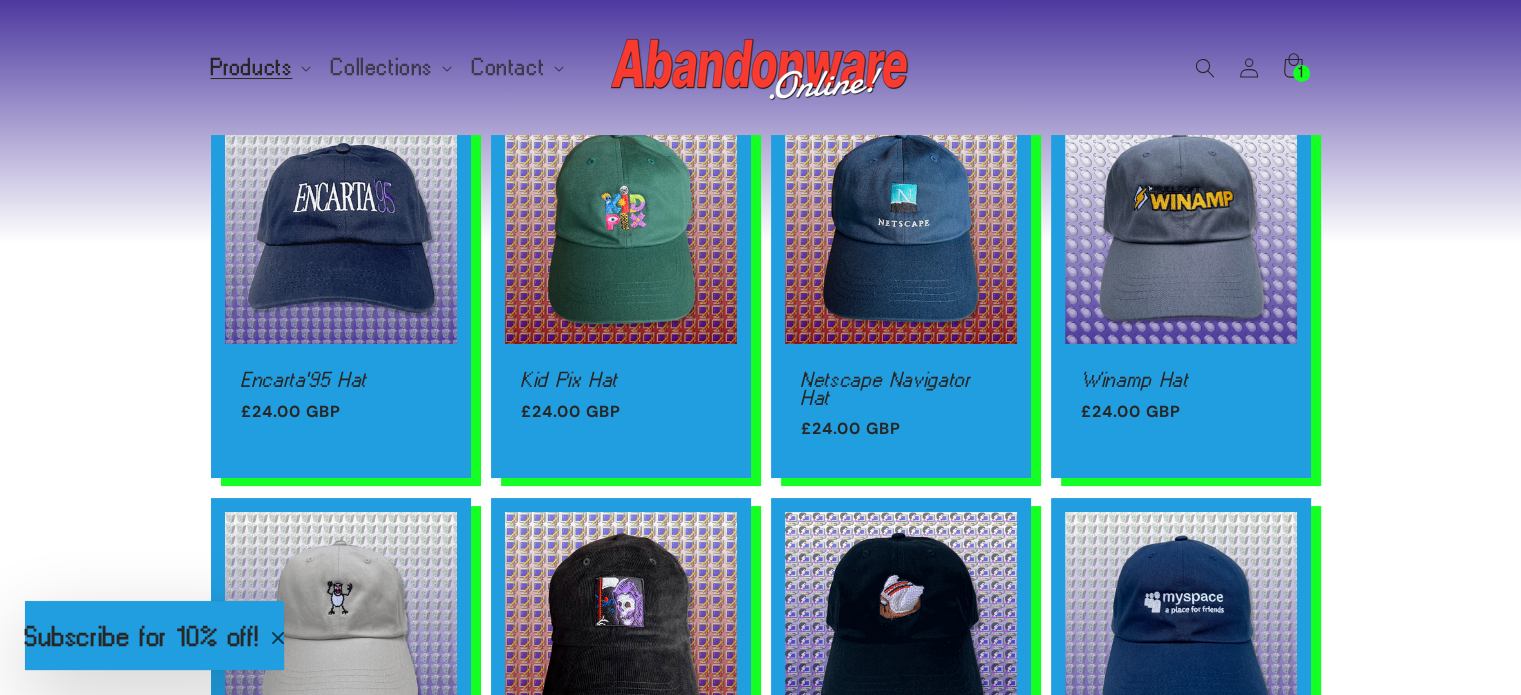 scroll, scrollTop: 0, scrollLeft: 0, axis: both 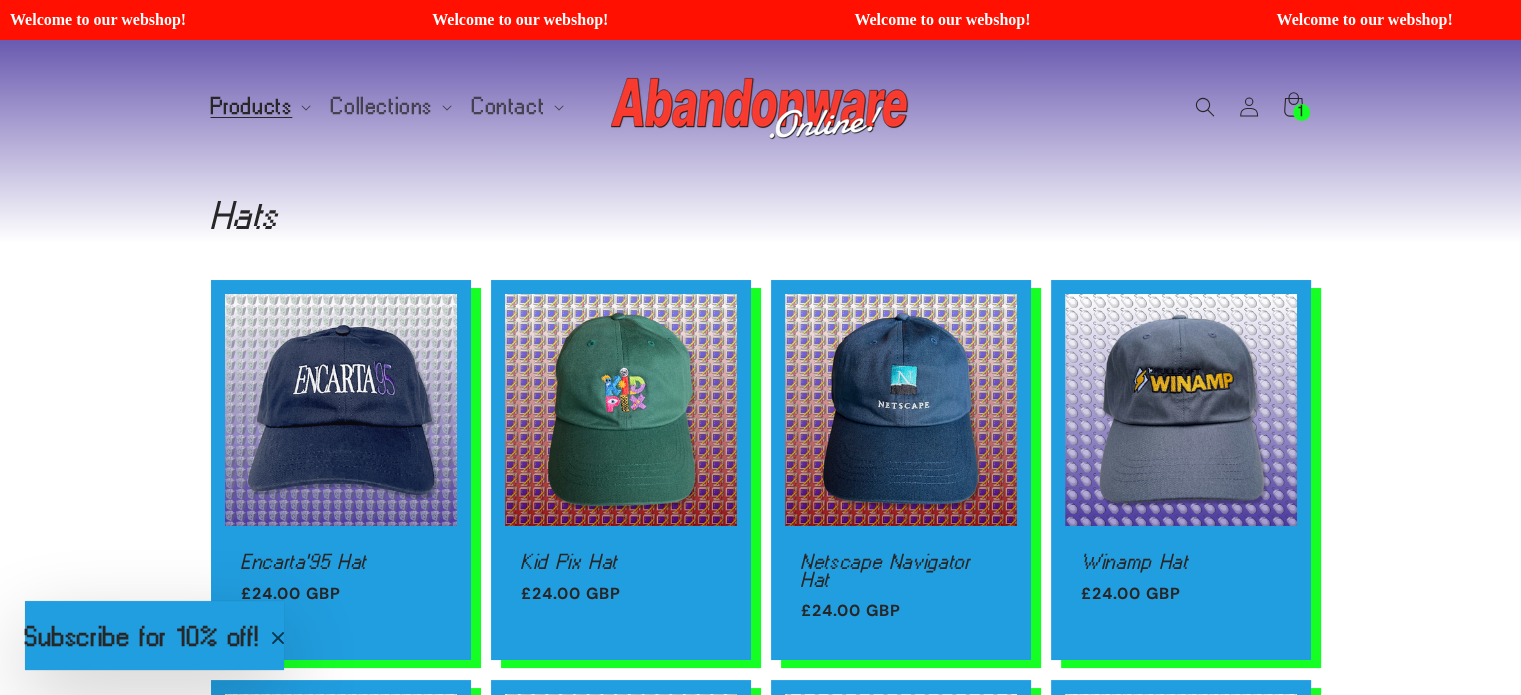 click on "Products
Products
Hats
Shirts
Stickers
Patches
Mouse Pads
Credit (gift card)" at bounding box center (761, 106) 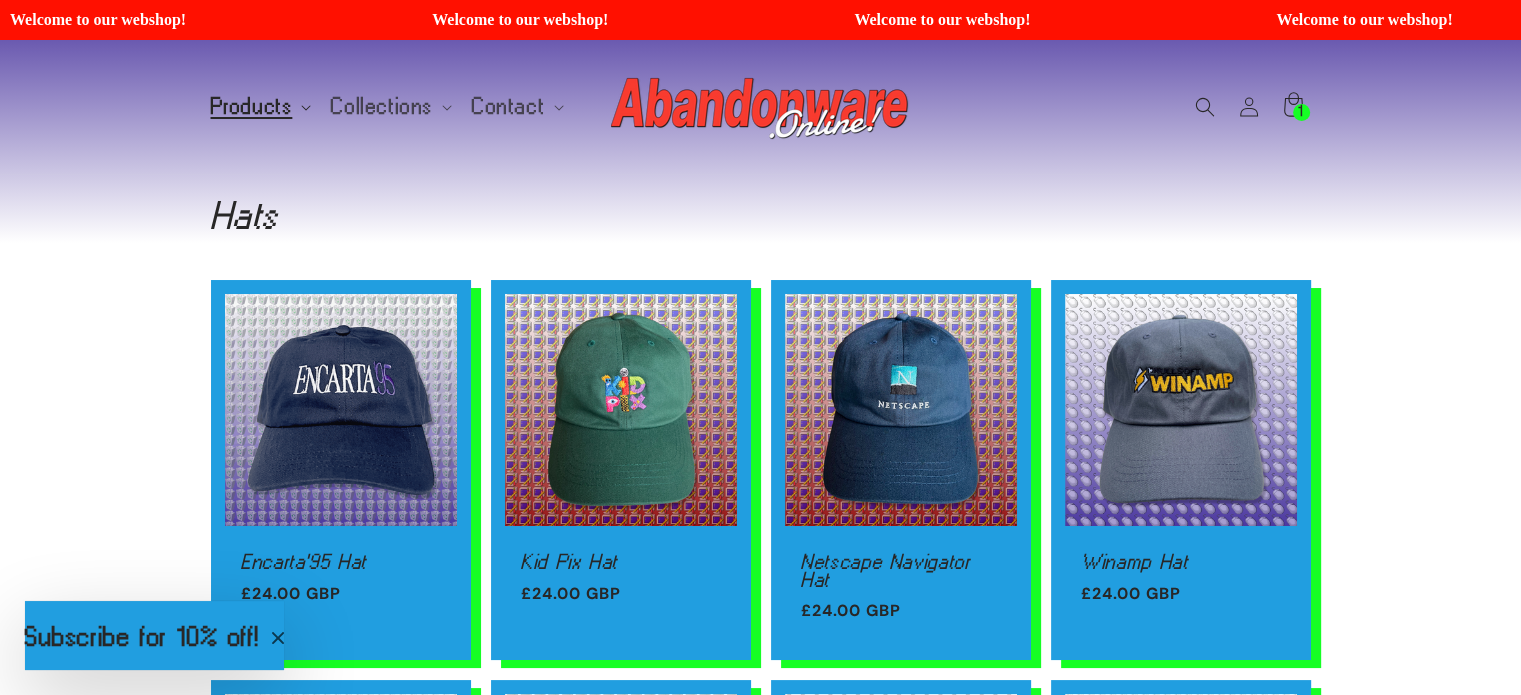 click on "Products" at bounding box center (259, 107) 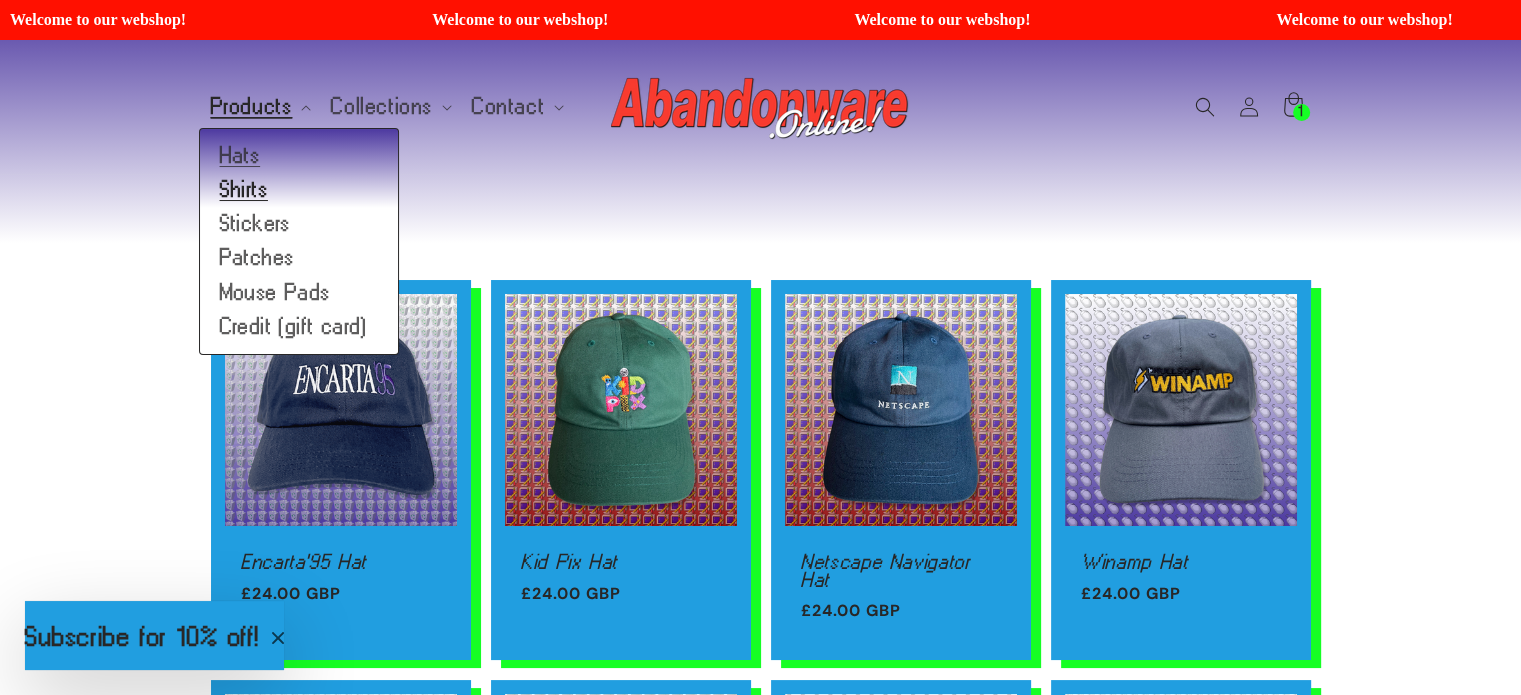 click on "Shirts" at bounding box center (299, 190) 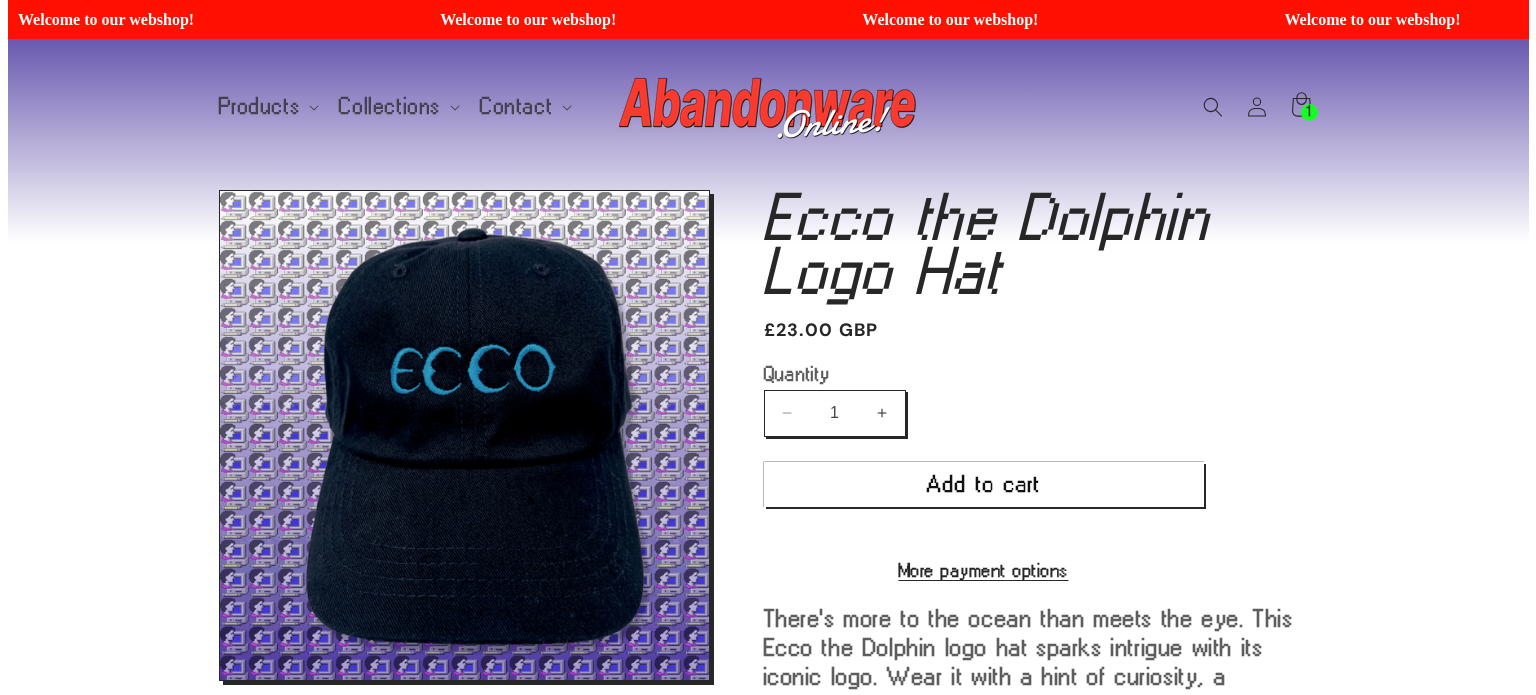scroll, scrollTop: 0, scrollLeft: 0, axis: both 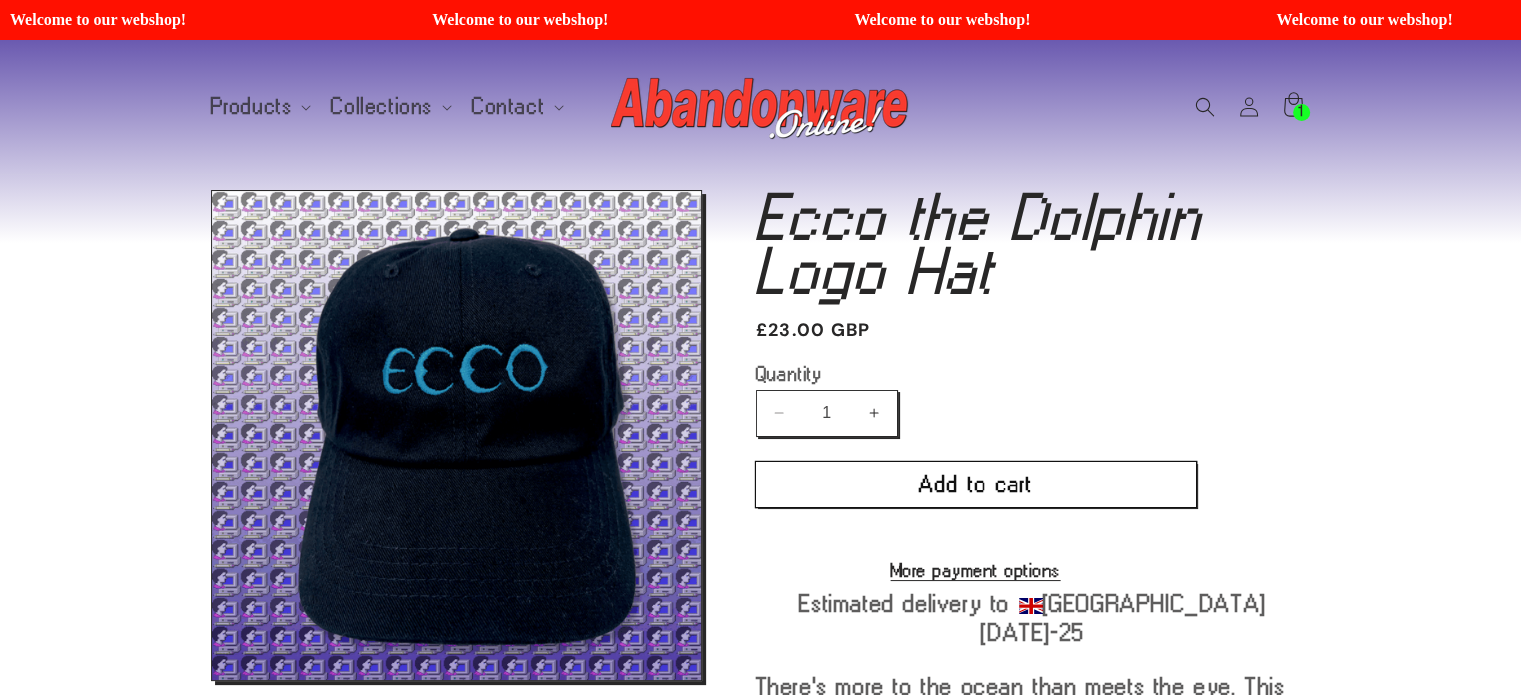 click on "Add to cart" at bounding box center (976, 484) 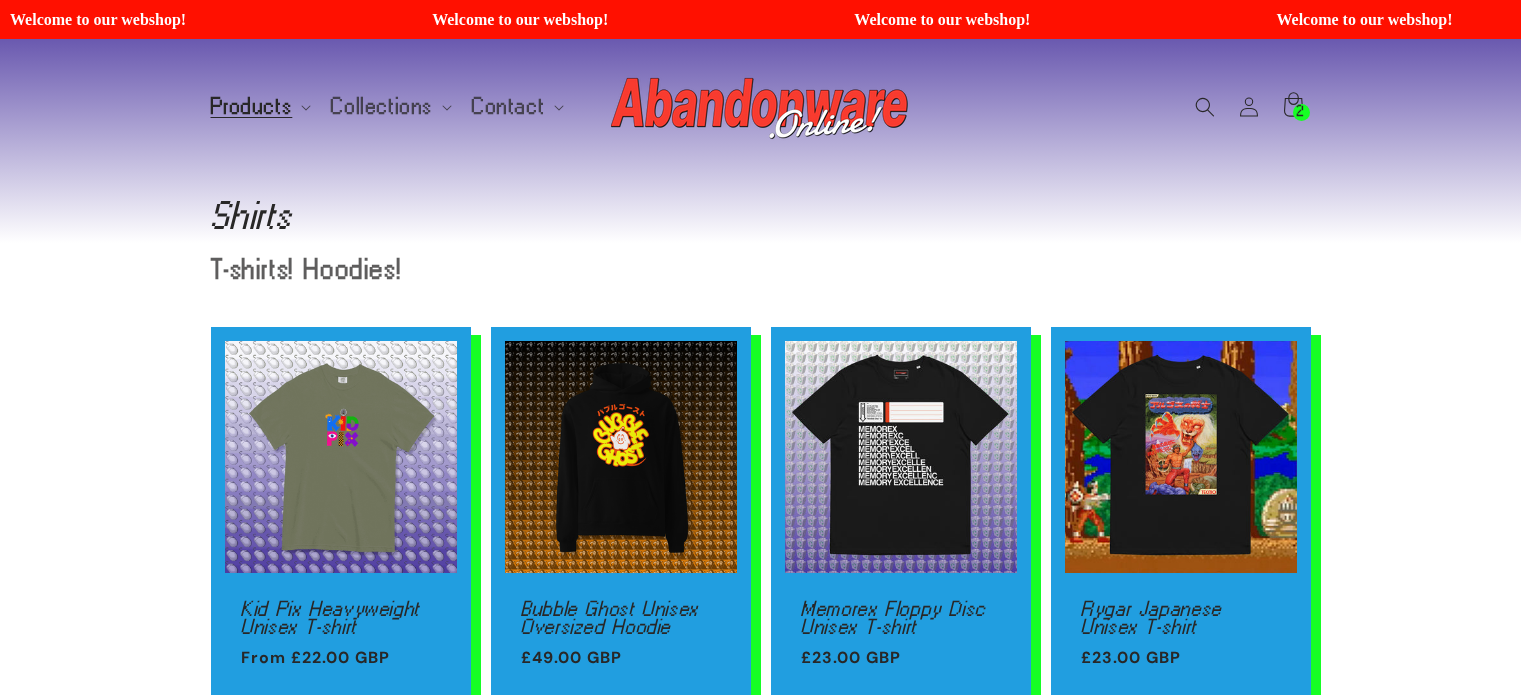 scroll, scrollTop: 0, scrollLeft: 0, axis: both 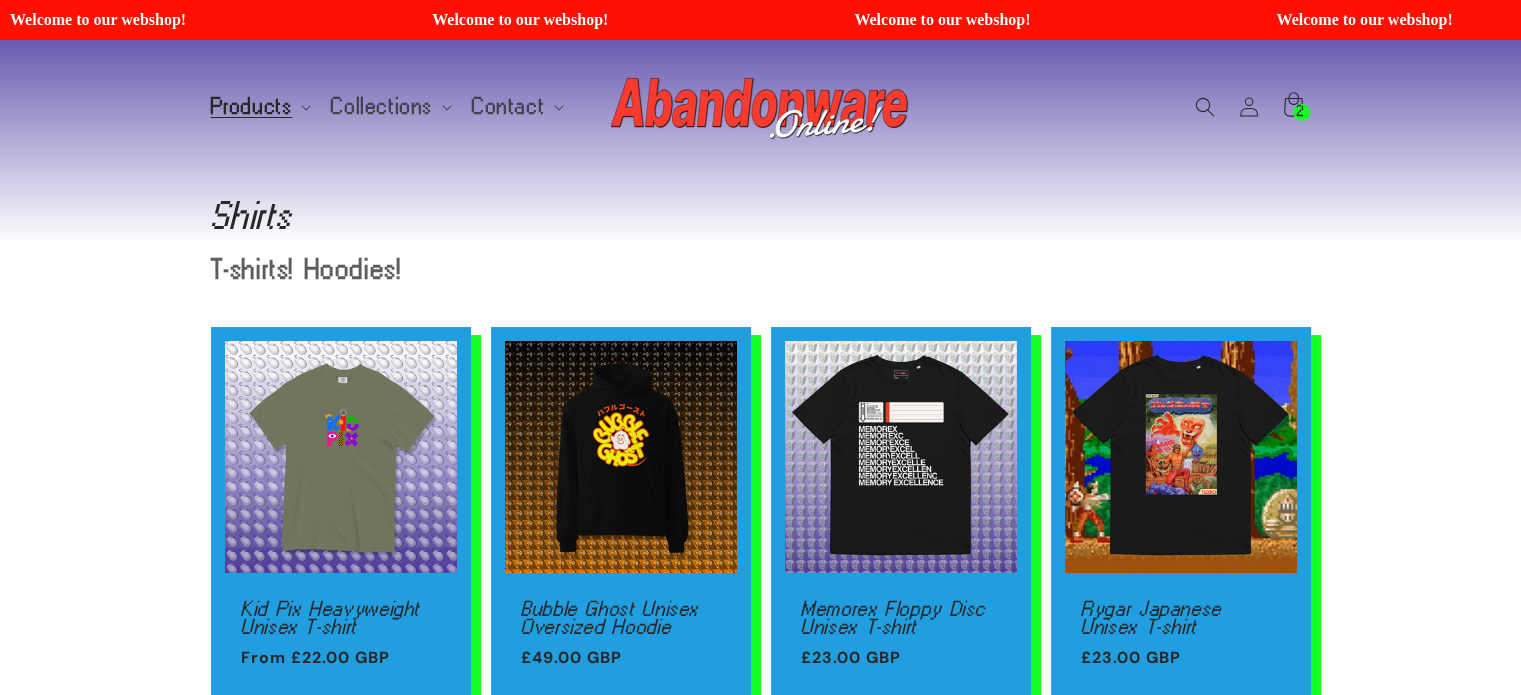 click on "Products" at bounding box center [252, 107] 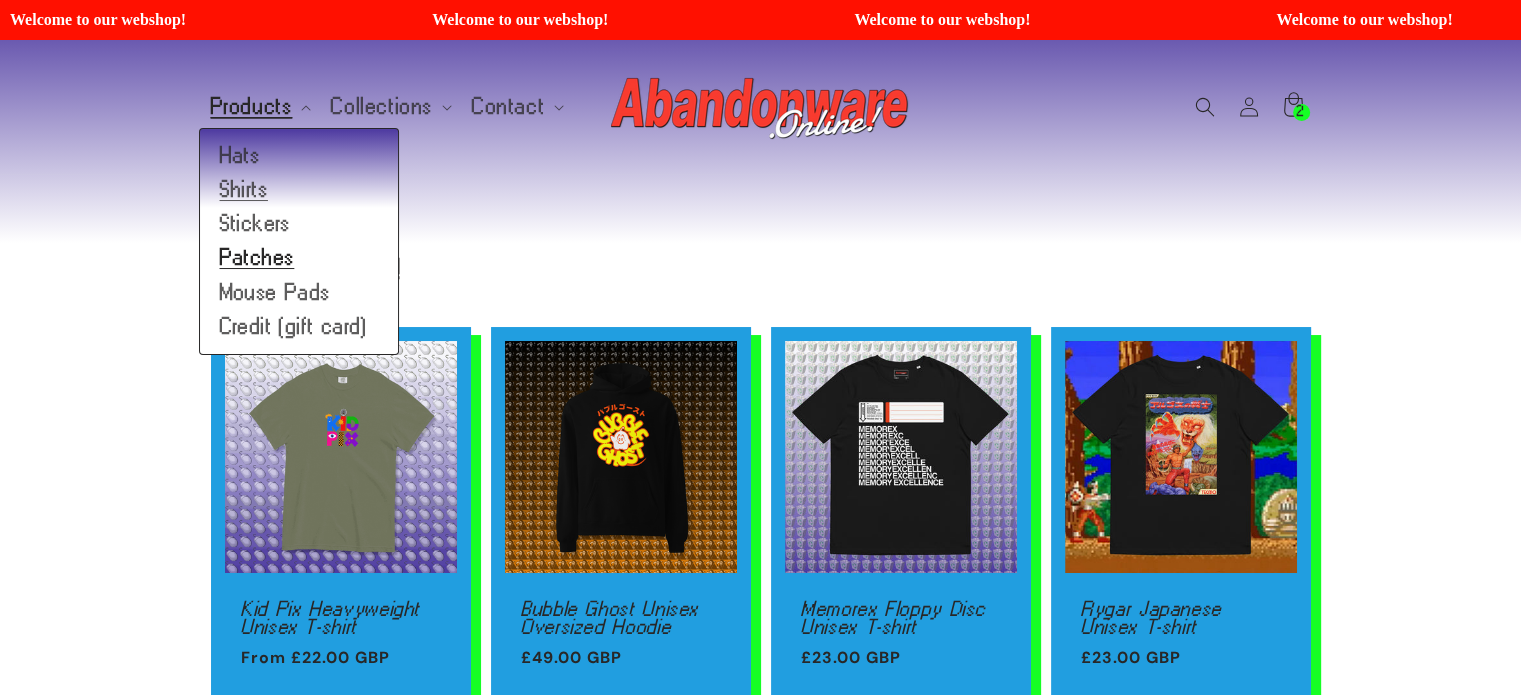 click on "Patches" at bounding box center (299, 258) 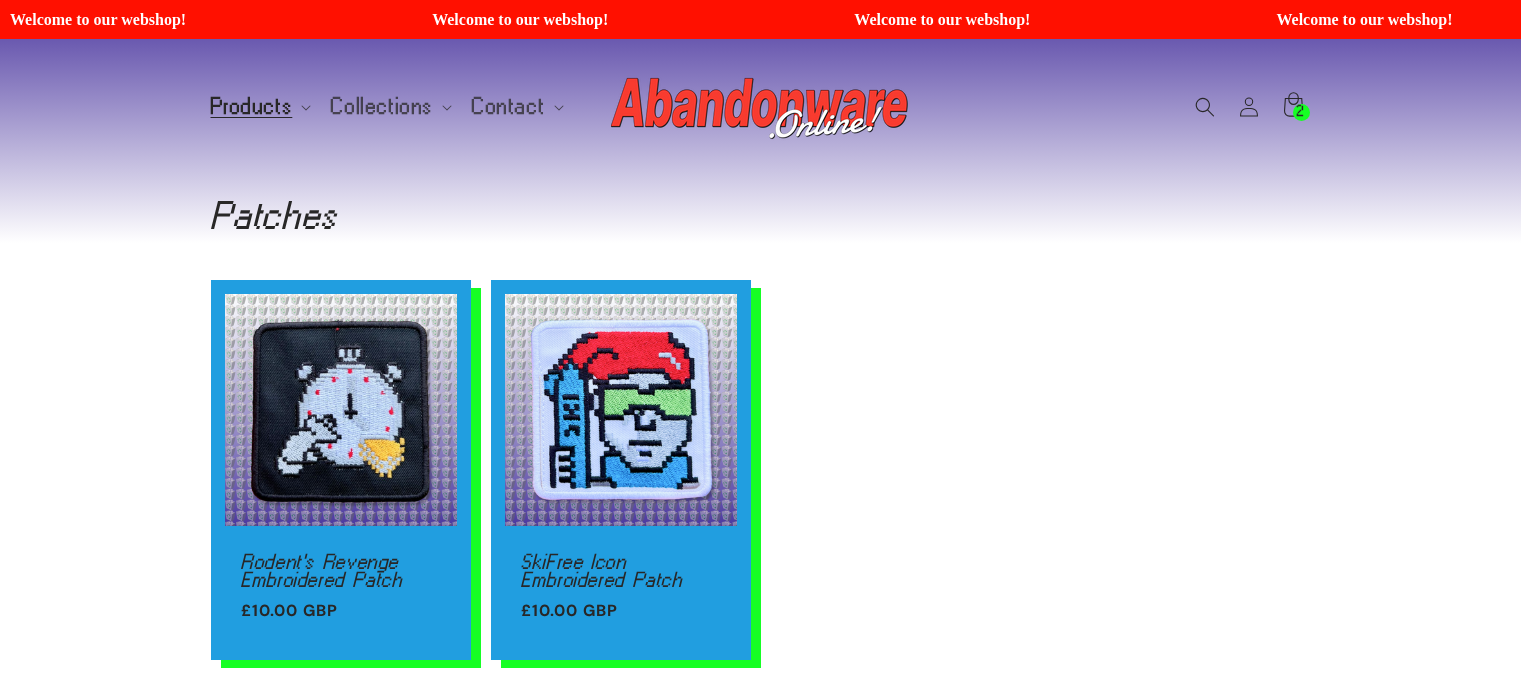scroll, scrollTop: 0, scrollLeft: 0, axis: both 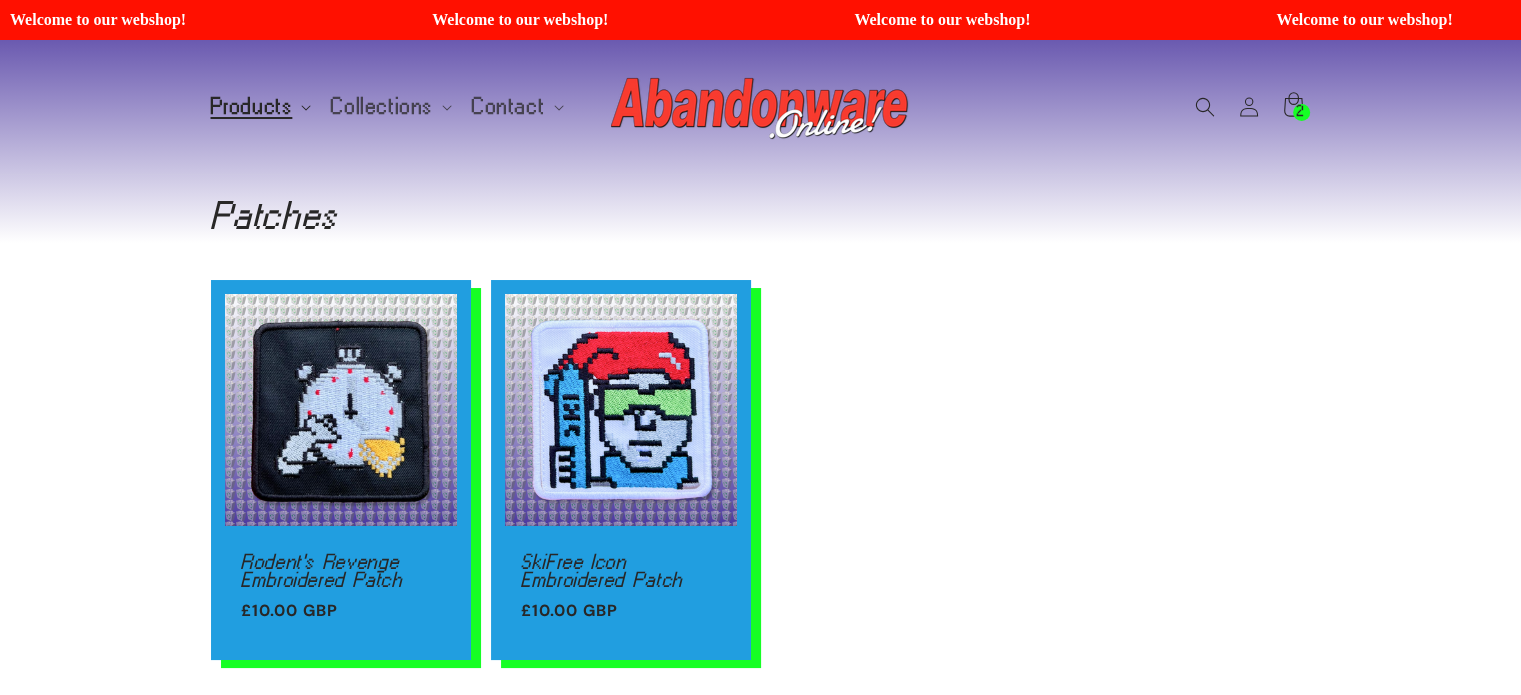click on "Products" at bounding box center [252, 107] 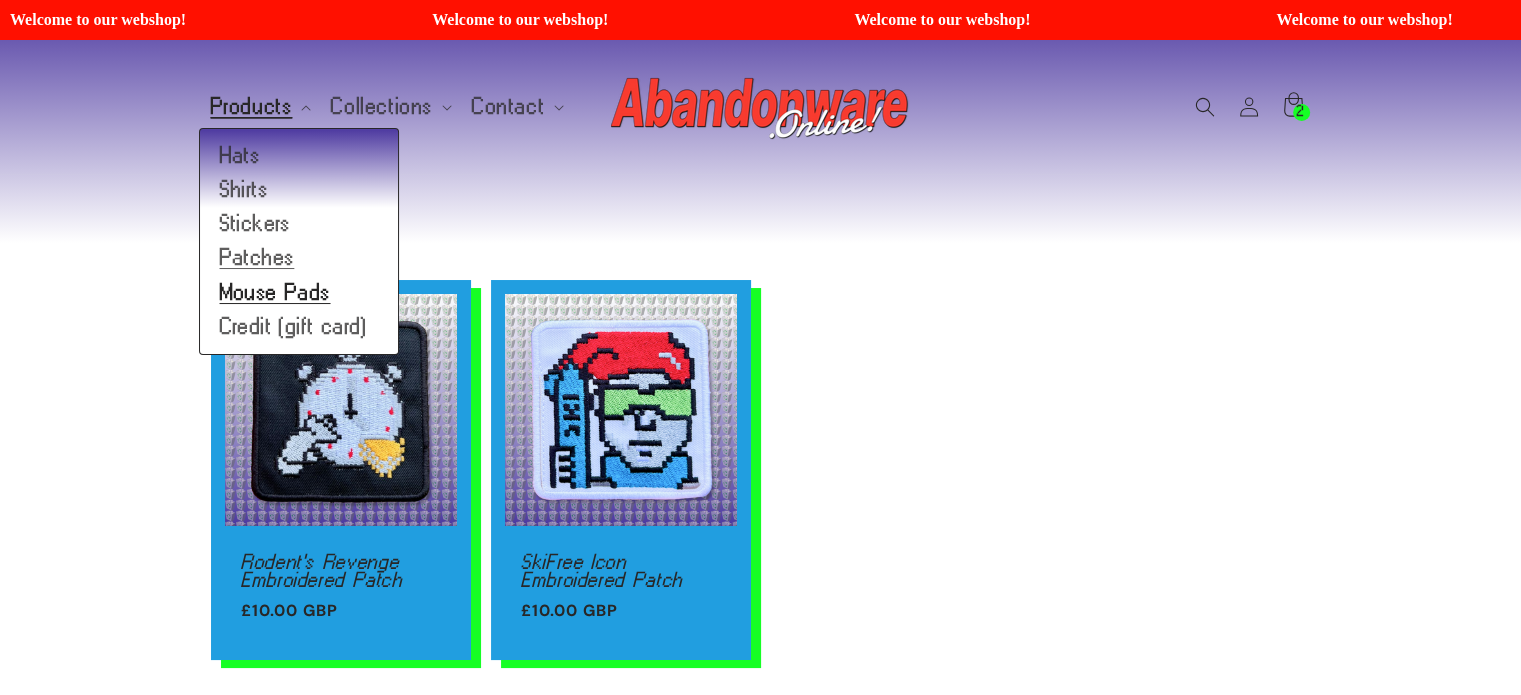 click on "Mouse Pads" at bounding box center [299, 293] 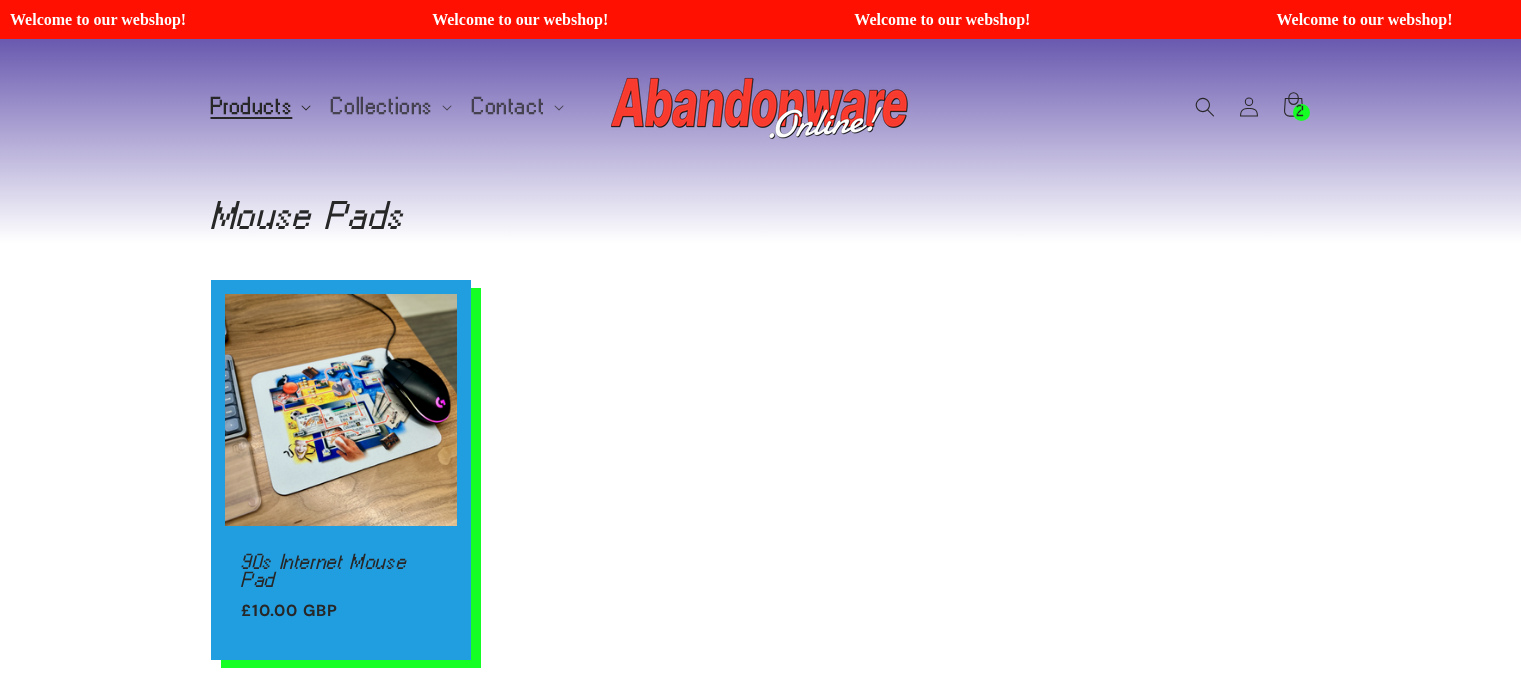 scroll, scrollTop: 0, scrollLeft: 0, axis: both 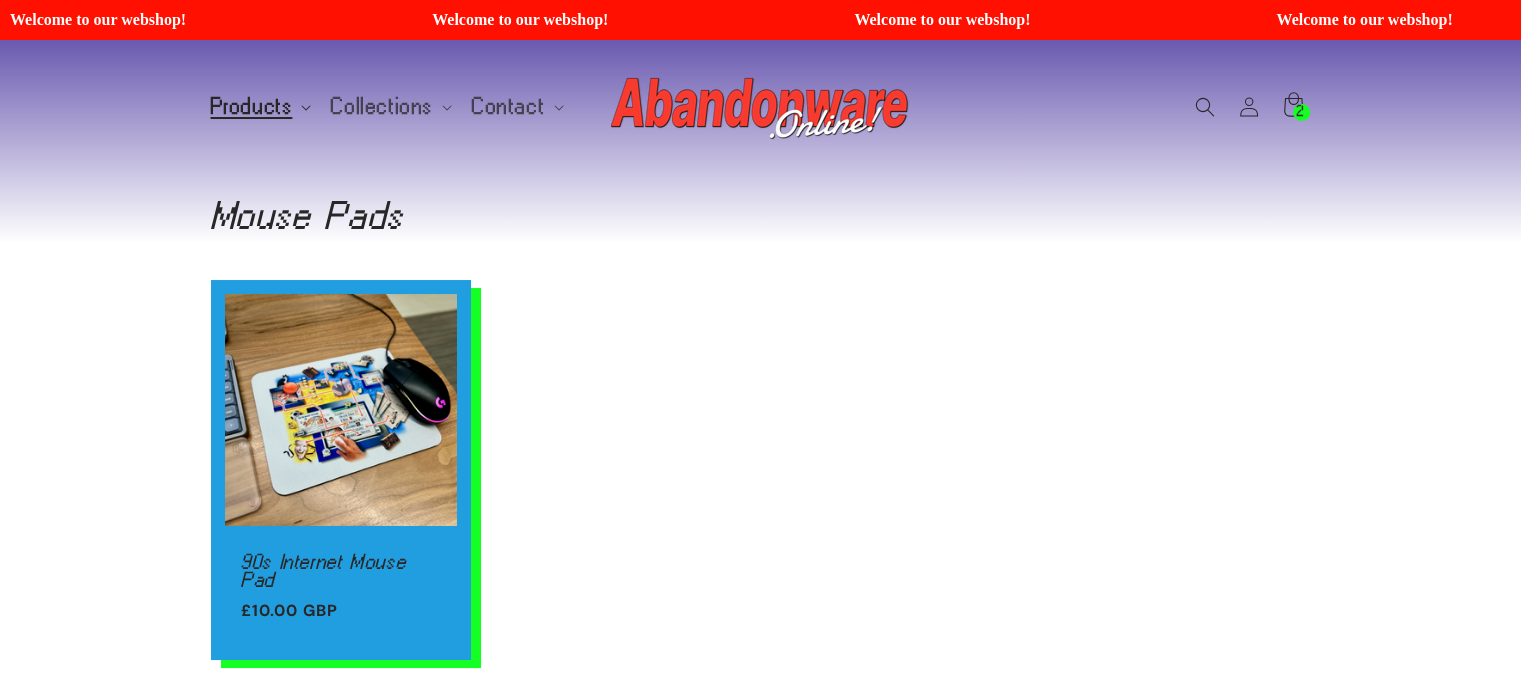 click on "Products" at bounding box center [252, 107] 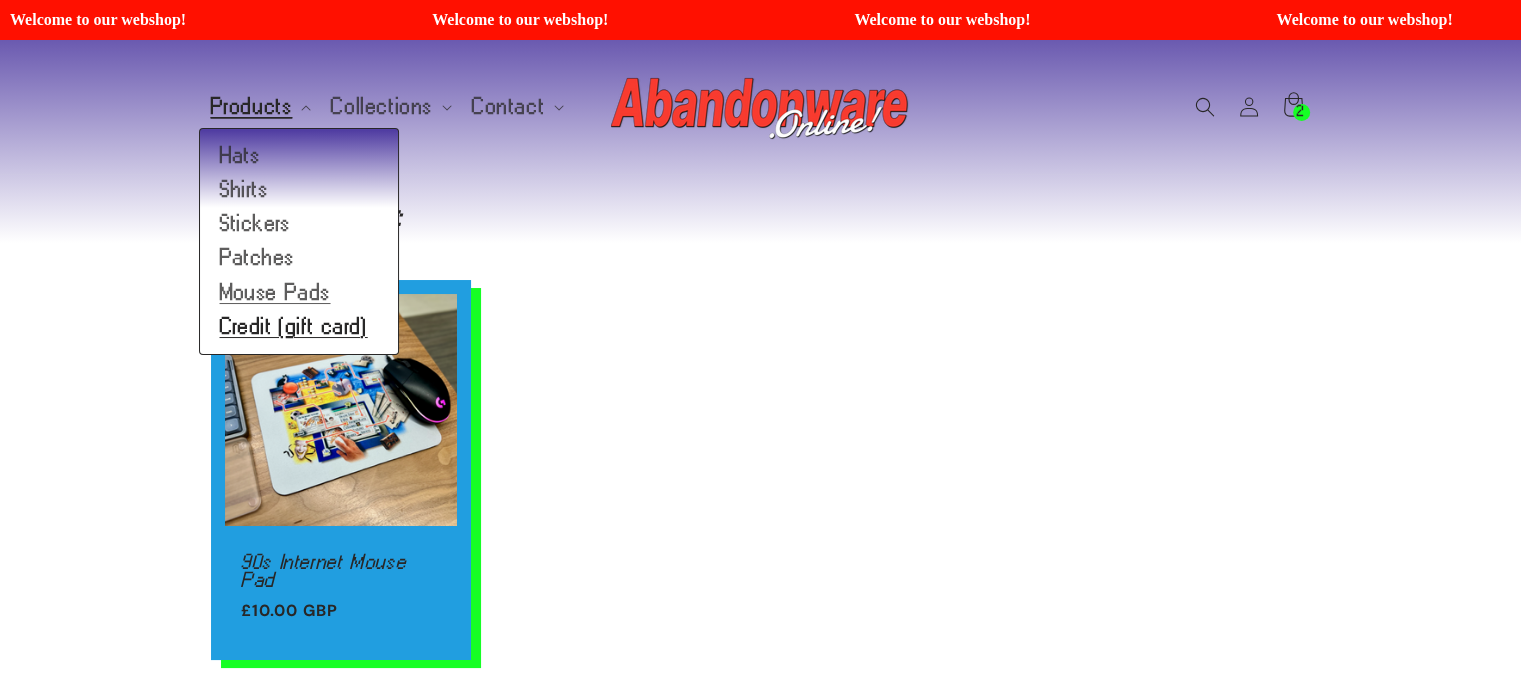click on "Credit (gift card)" at bounding box center [299, 327] 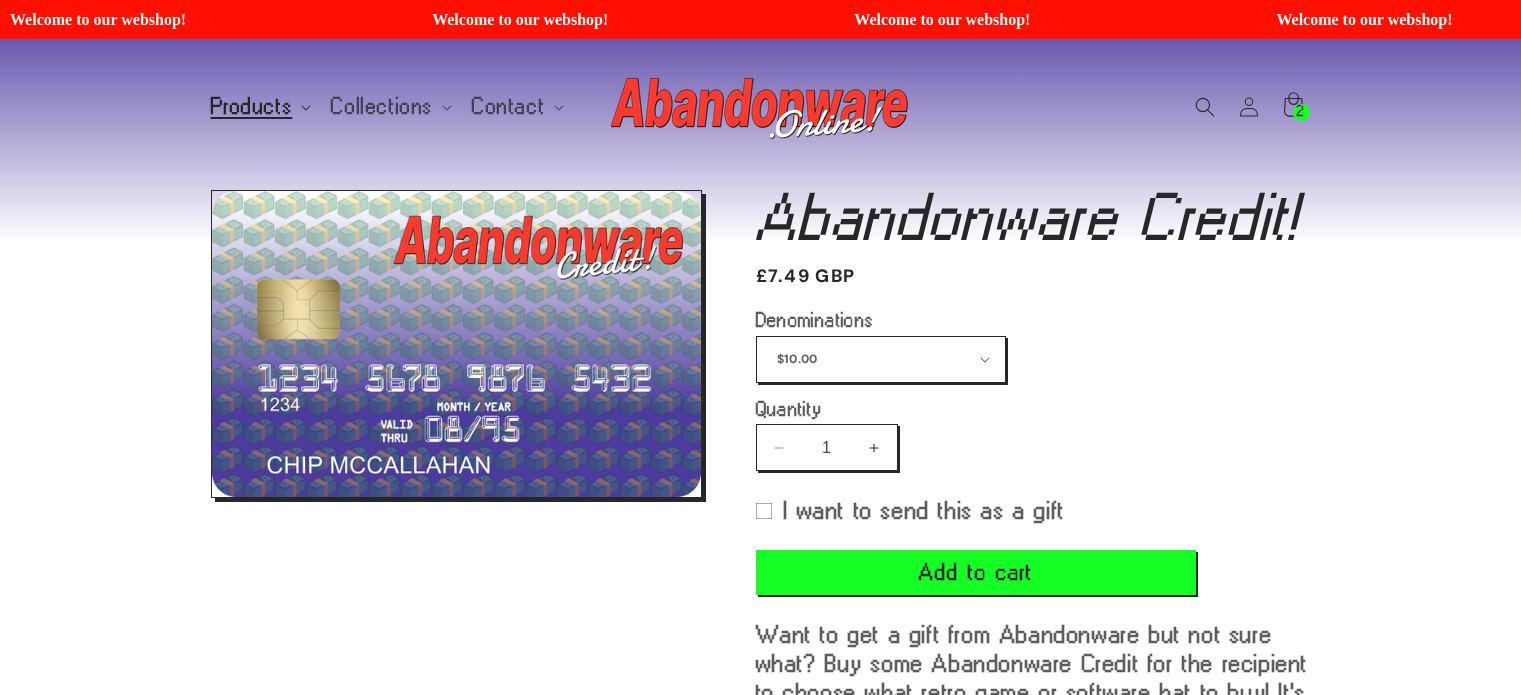 scroll, scrollTop: 0, scrollLeft: 0, axis: both 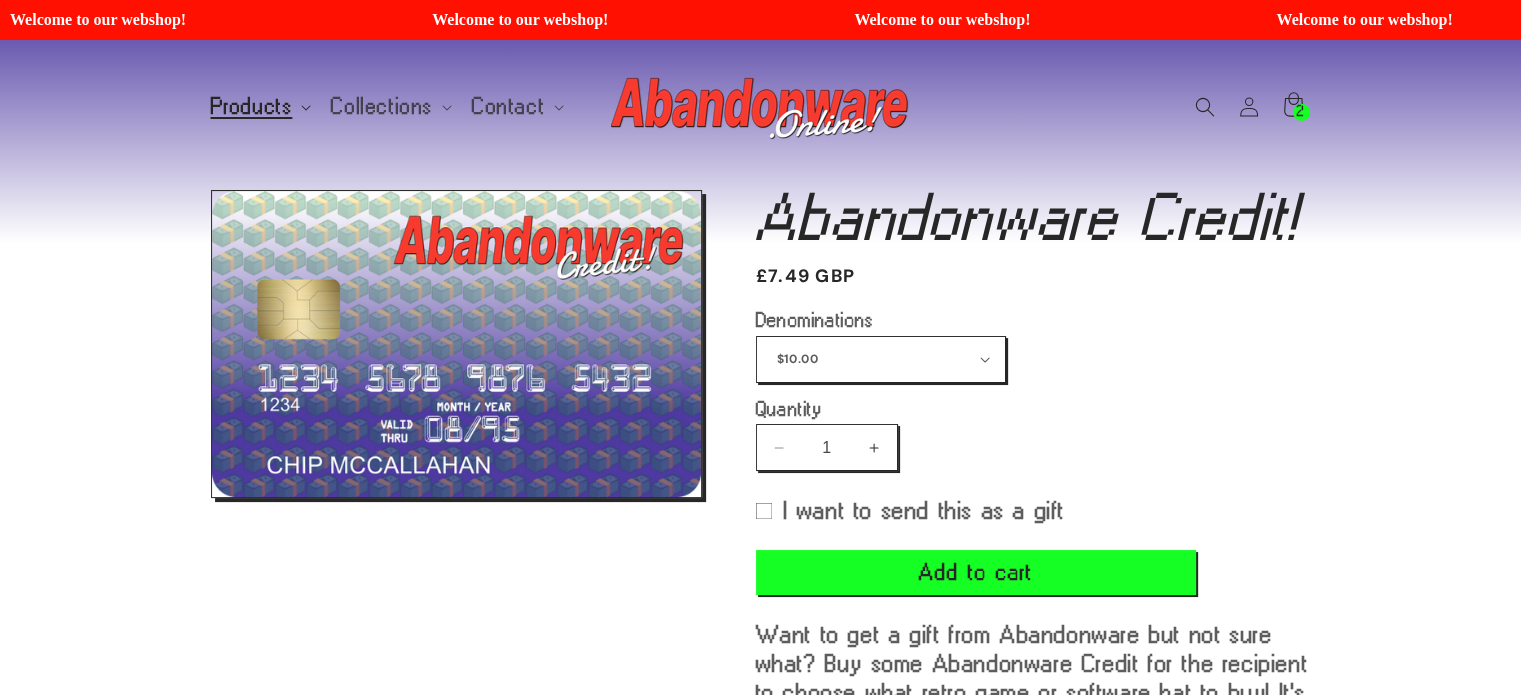click on "Products" at bounding box center (252, 107) 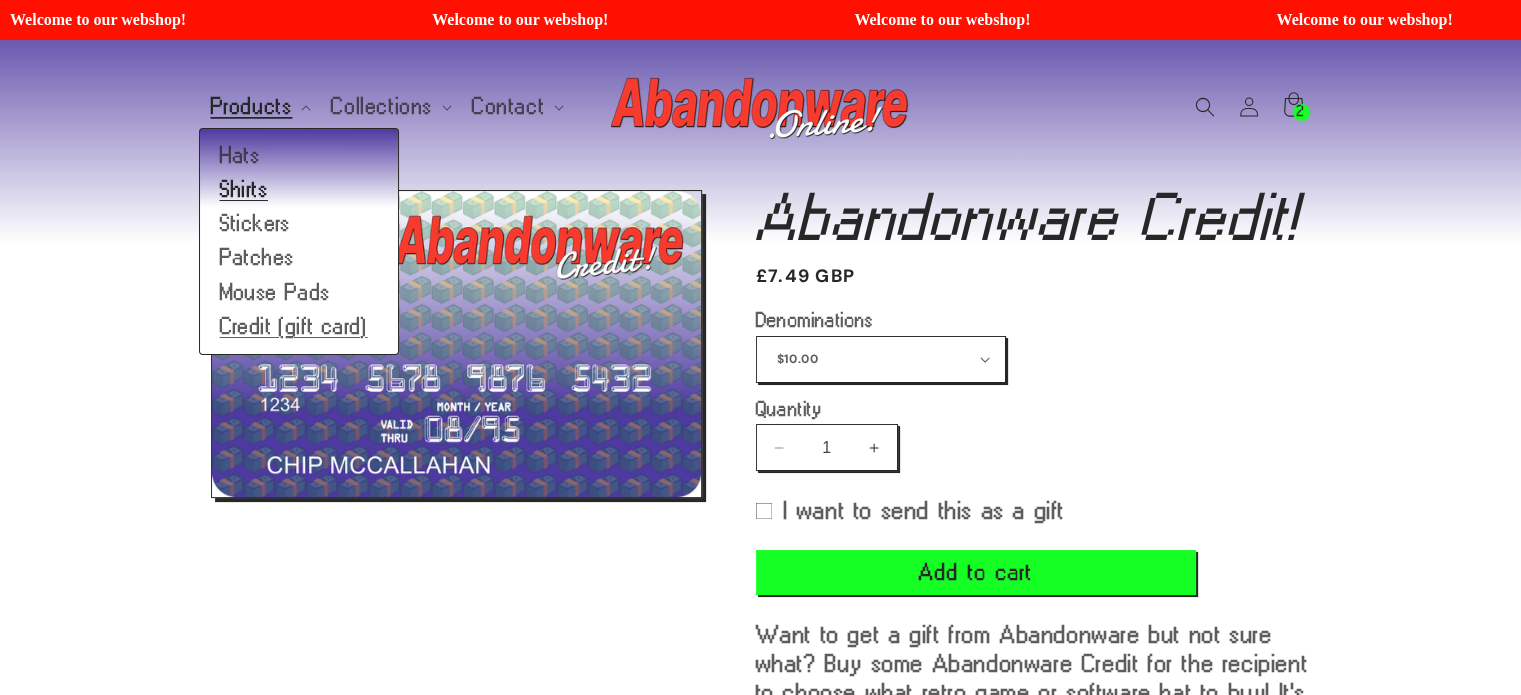 click on "Shirts" at bounding box center [299, 190] 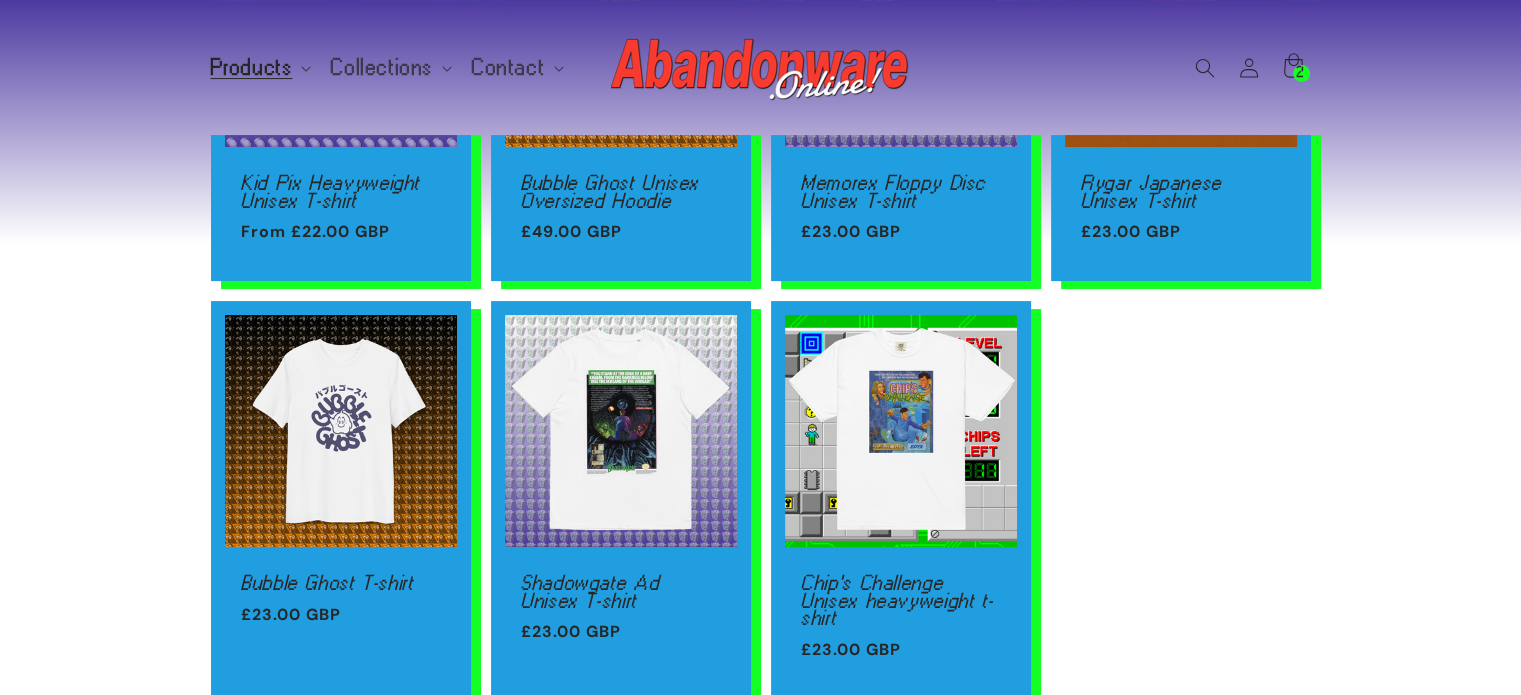 scroll, scrollTop: 0, scrollLeft: 0, axis: both 